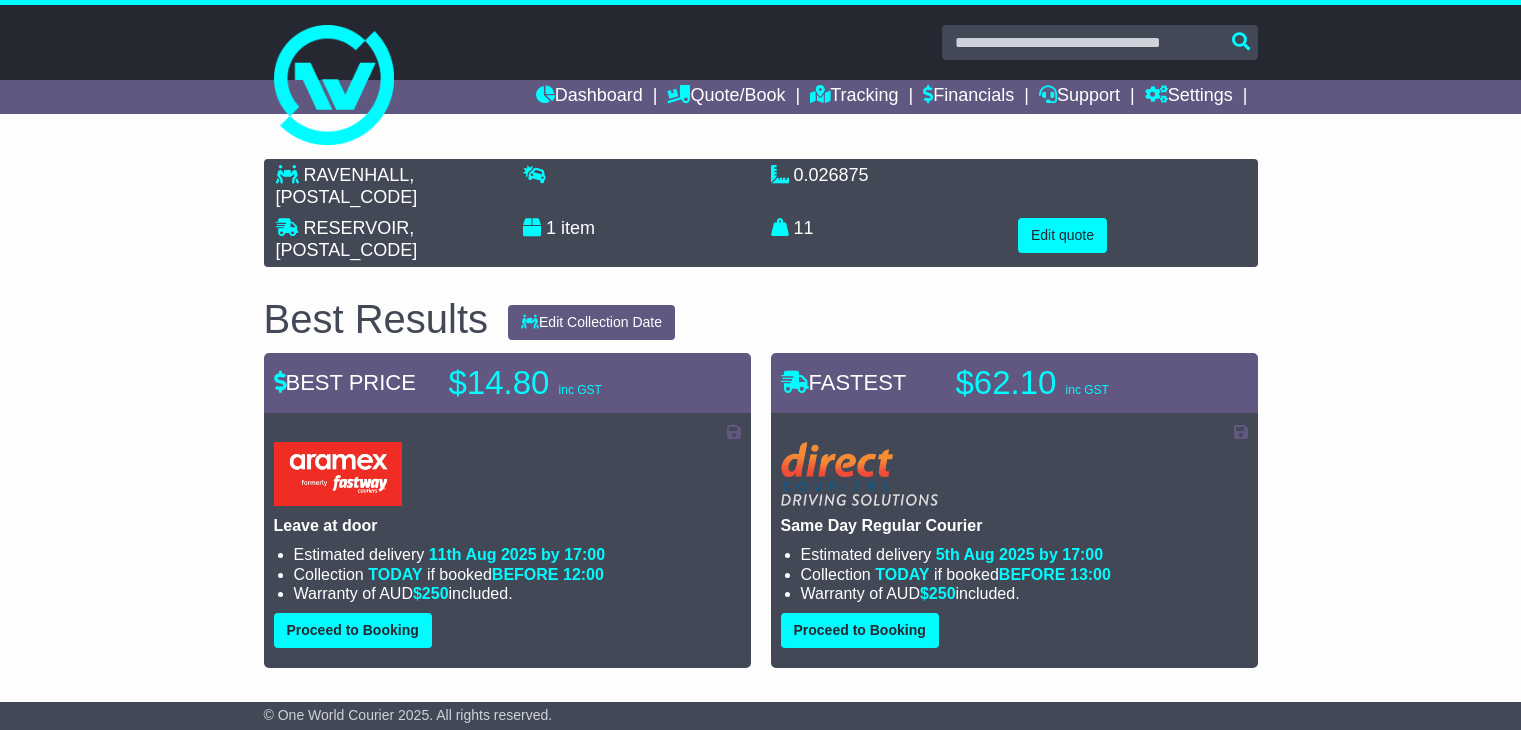 scroll, scrollTop: 100, scrollLeft: 0, axis: vertical 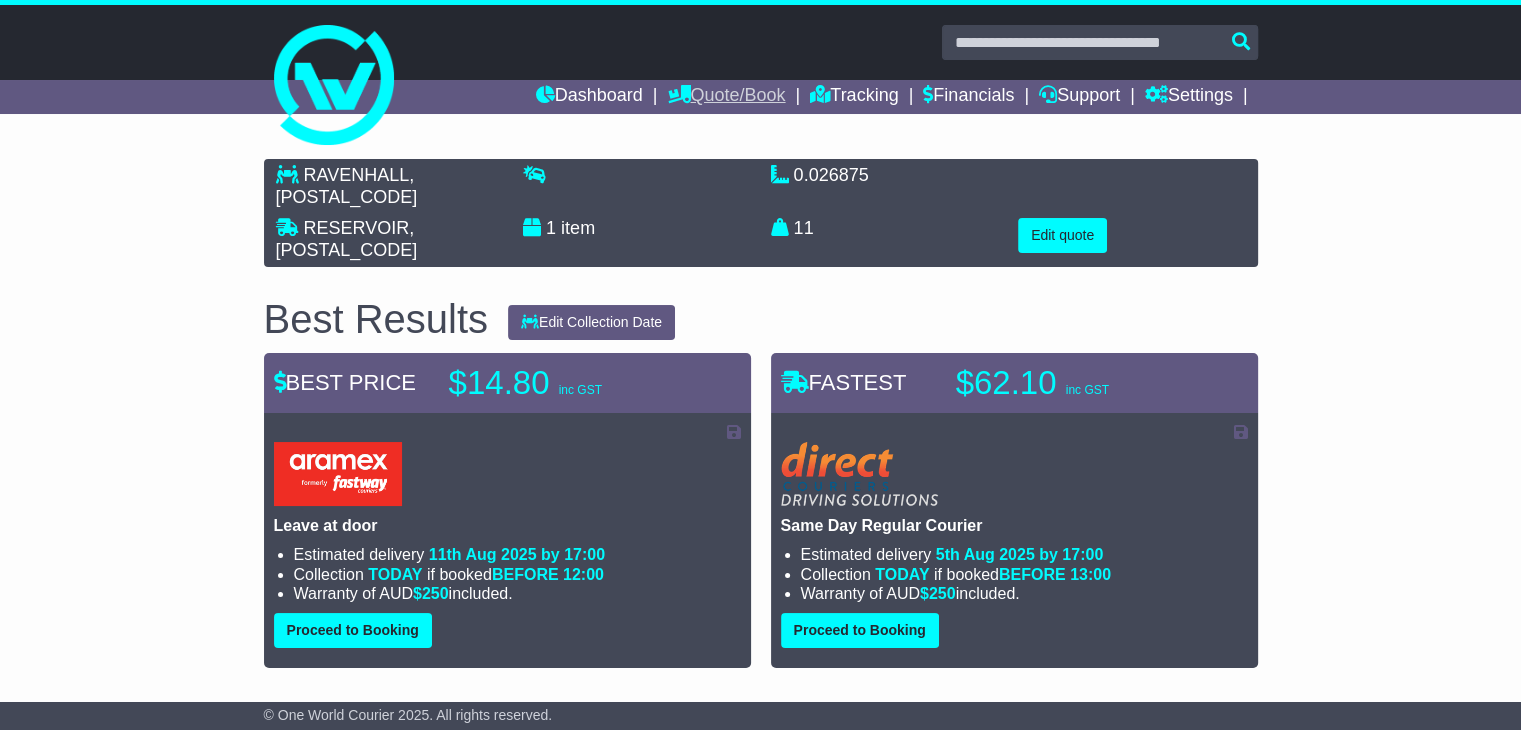 click on "Quote/Book" at bounding box center (726, 97) 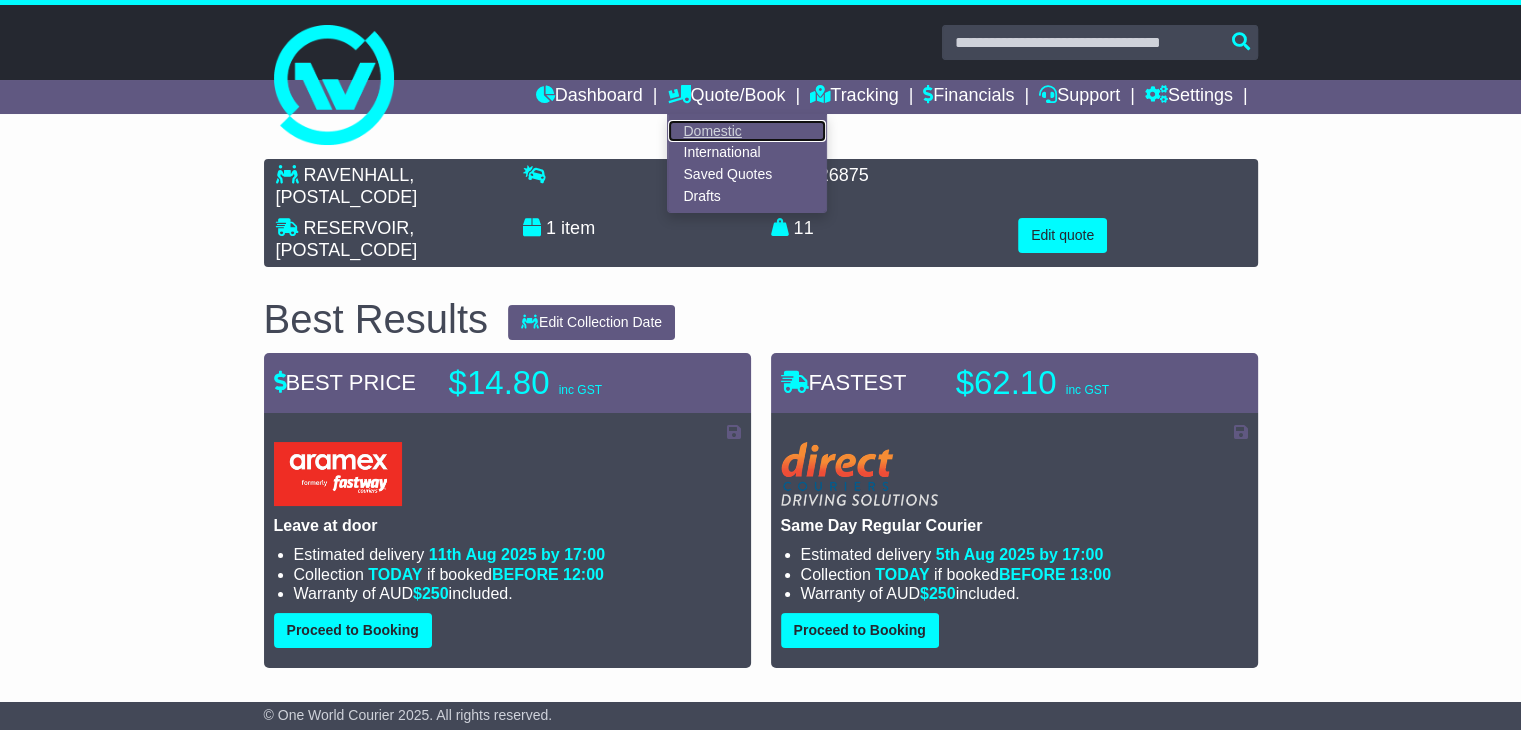 click on "Domestic" at bounding box center [747, 131] 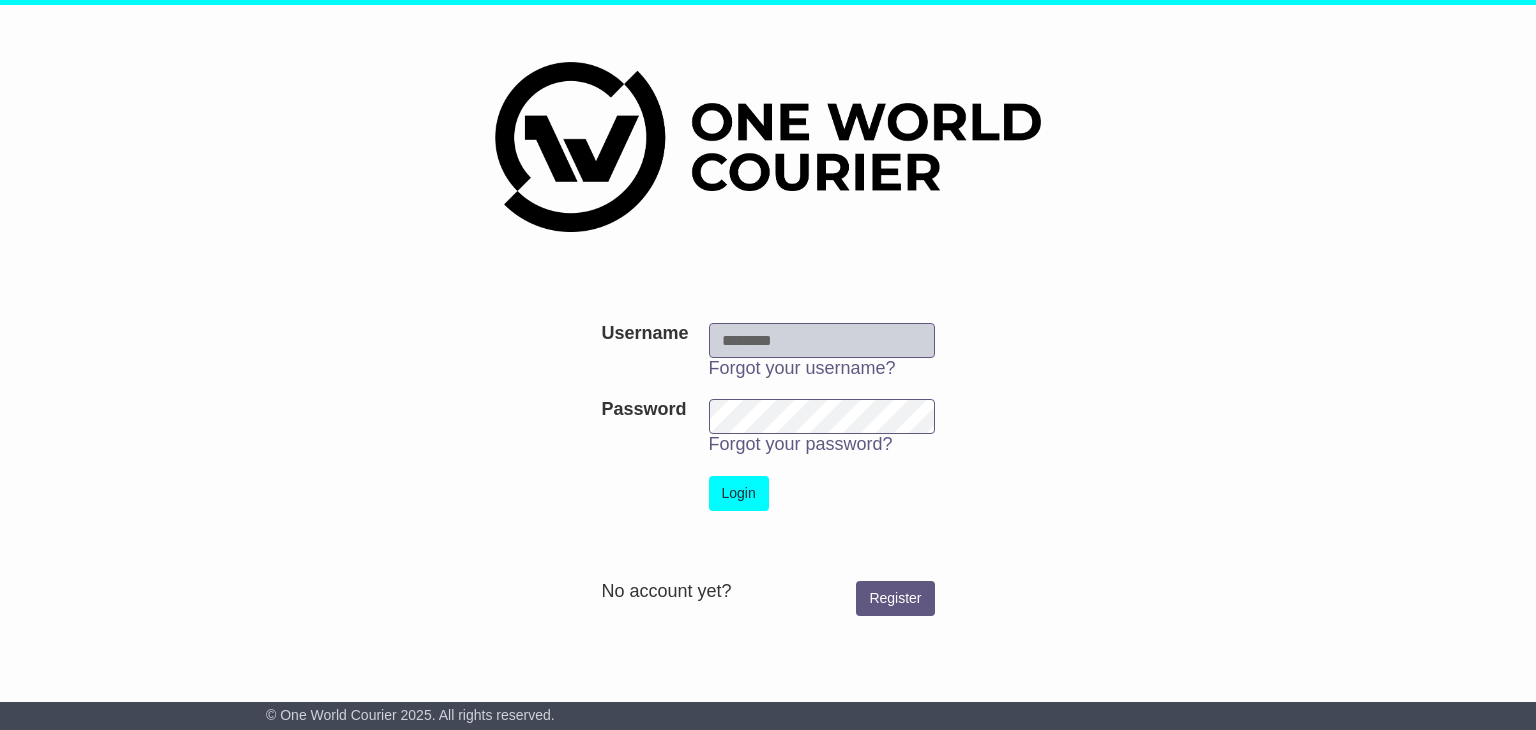 scroll, scrollTop: 0, scrollLeft: 0, axis: both 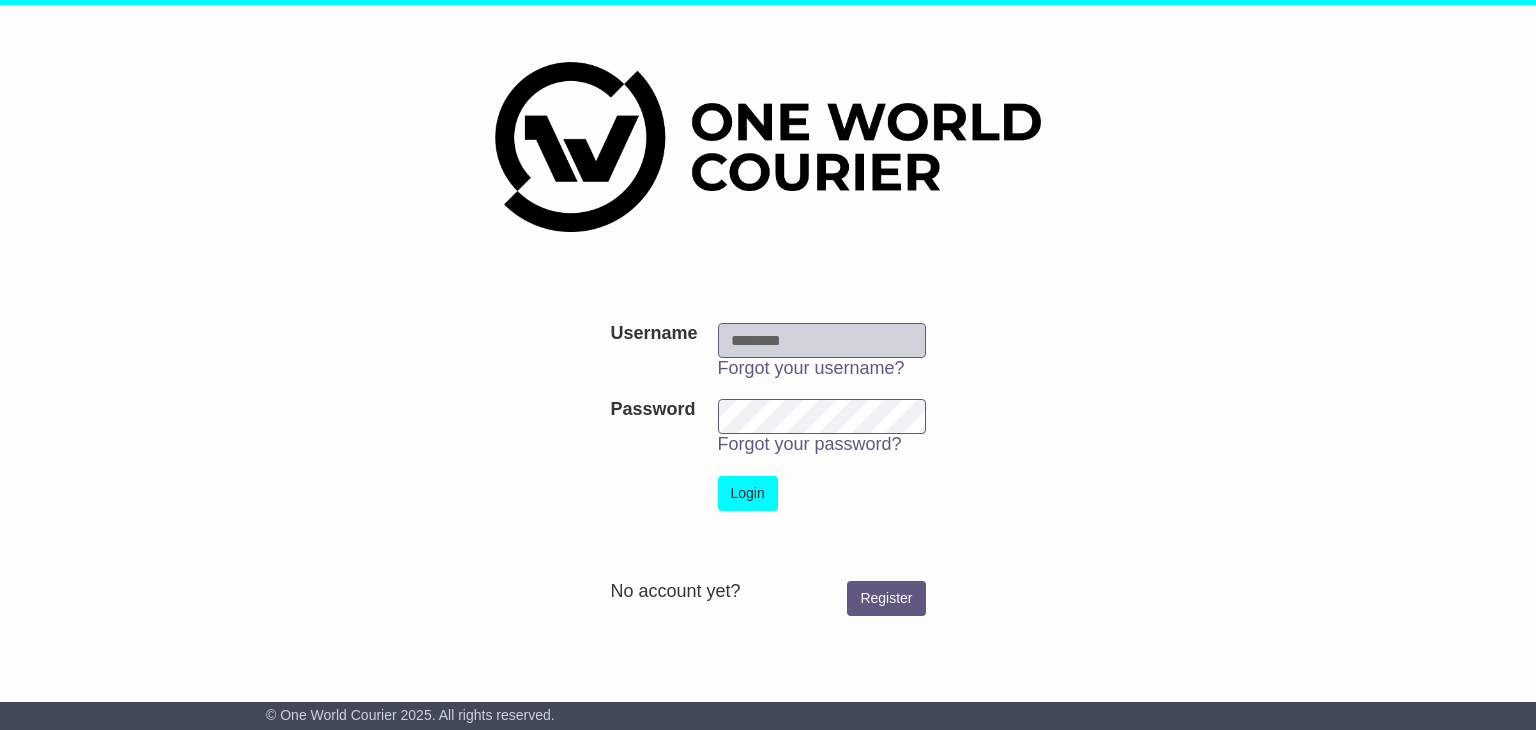 type on "**********" 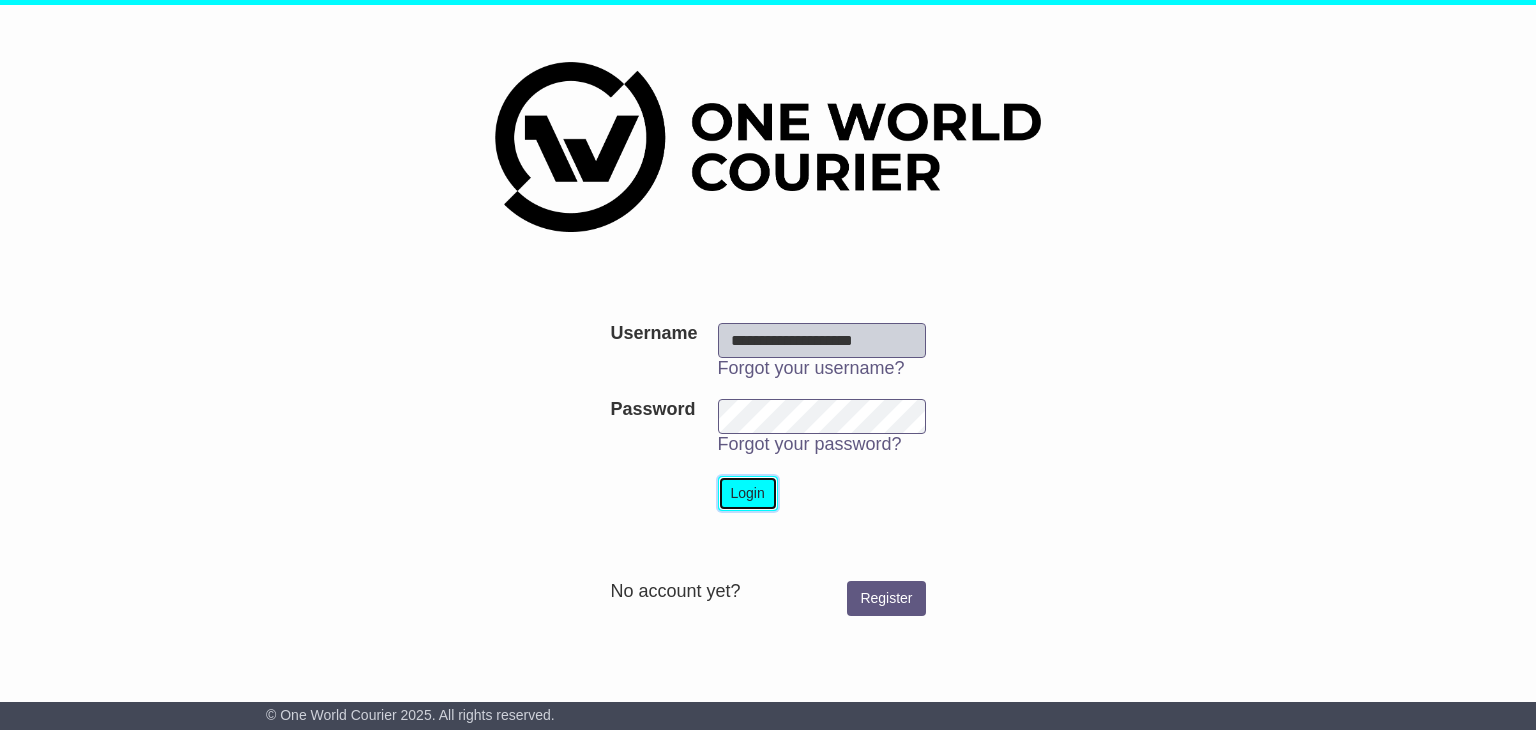 click on "Login" at bounding box center (748, 493) 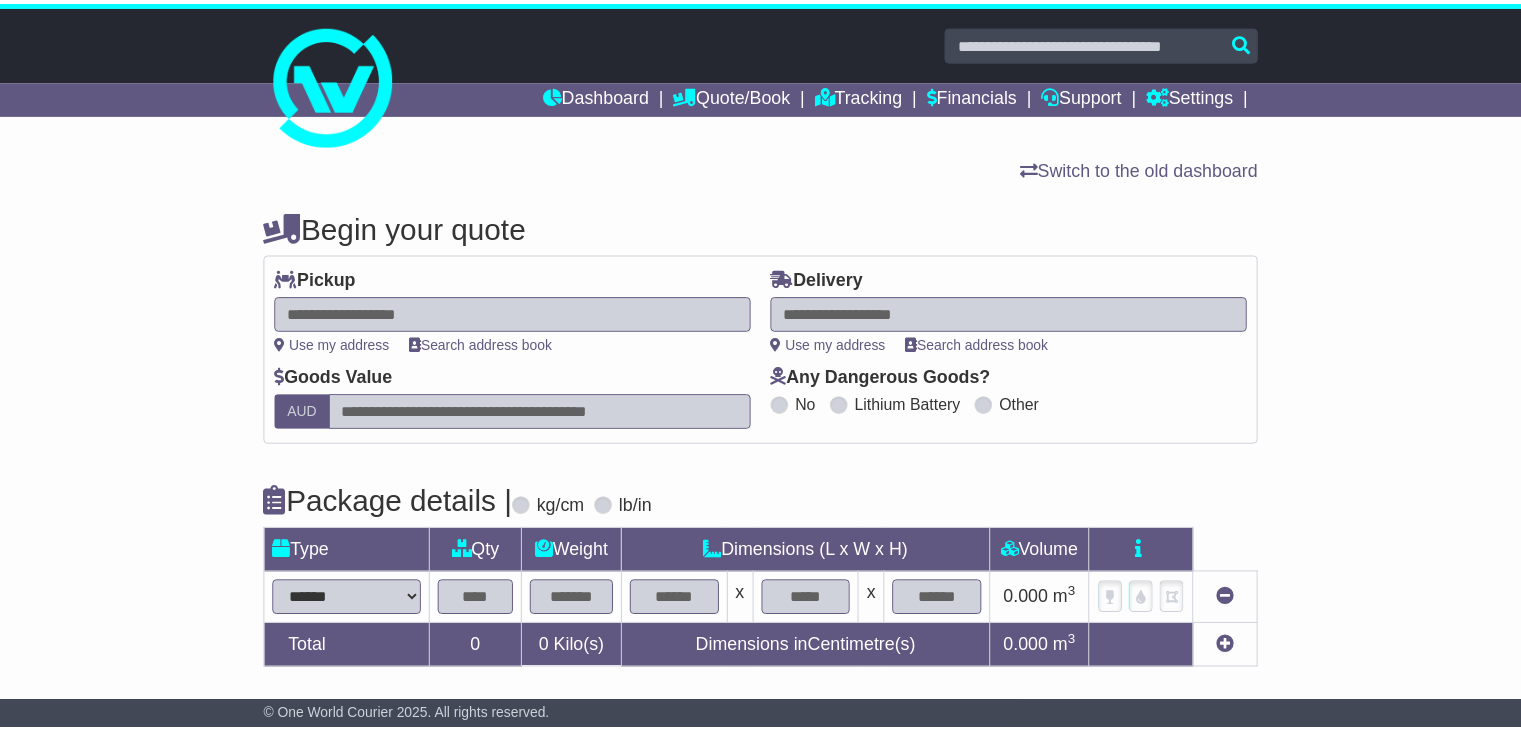scroll, scrollTop: 0, scrollLeft: 0, axis: both 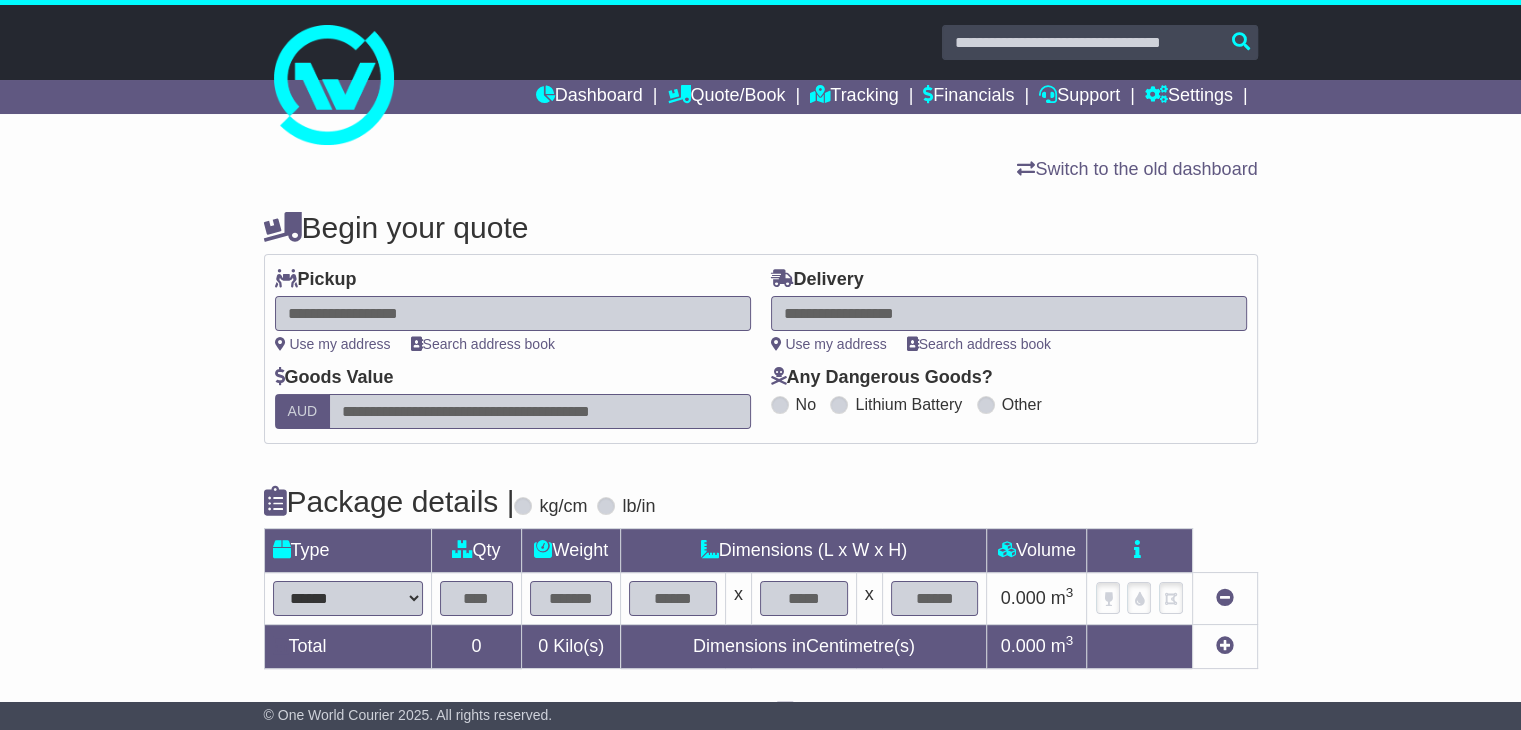 drag, startPoint x: 356, startPoint y: 301, endPoint x: 398, endPoint y: 317, distance: 44.94441 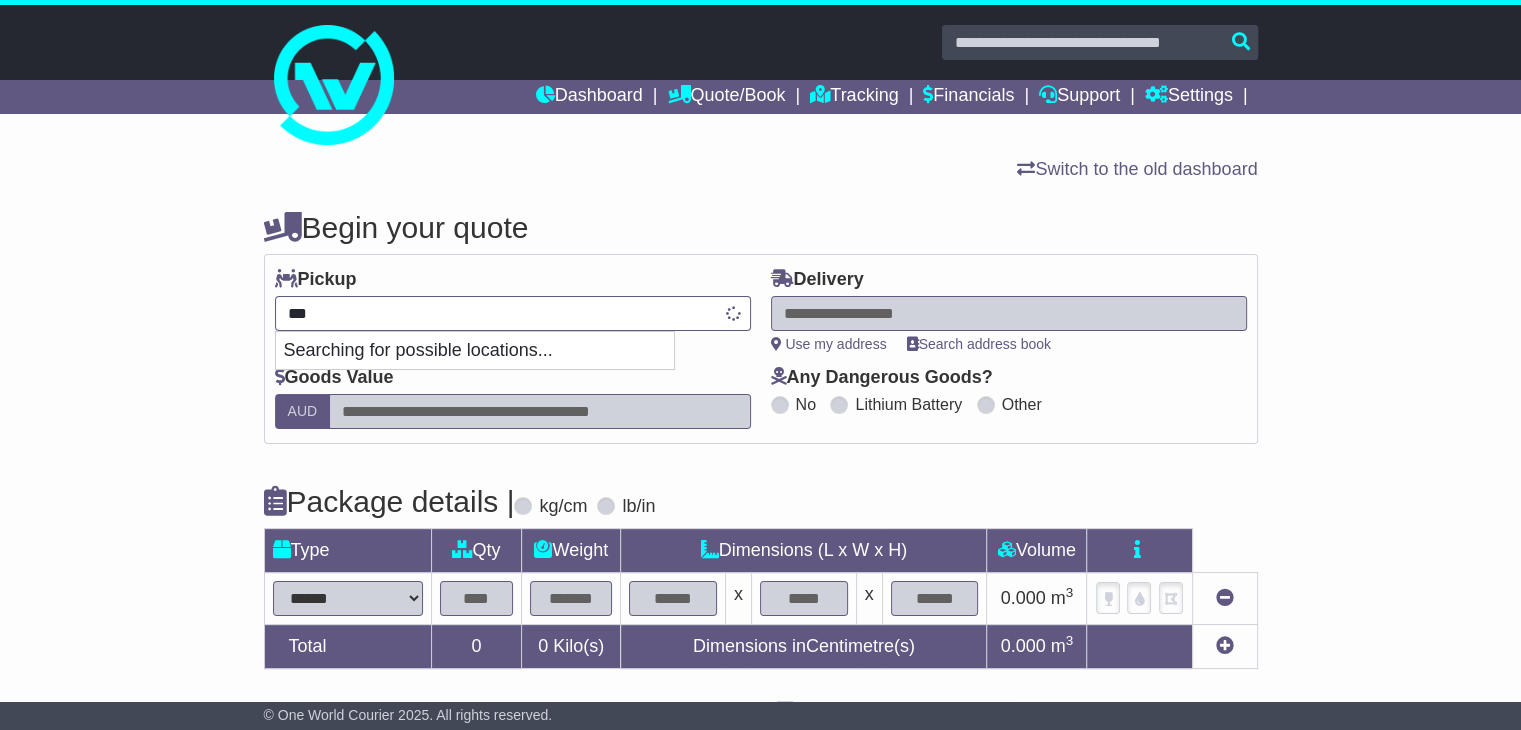 type on "****" 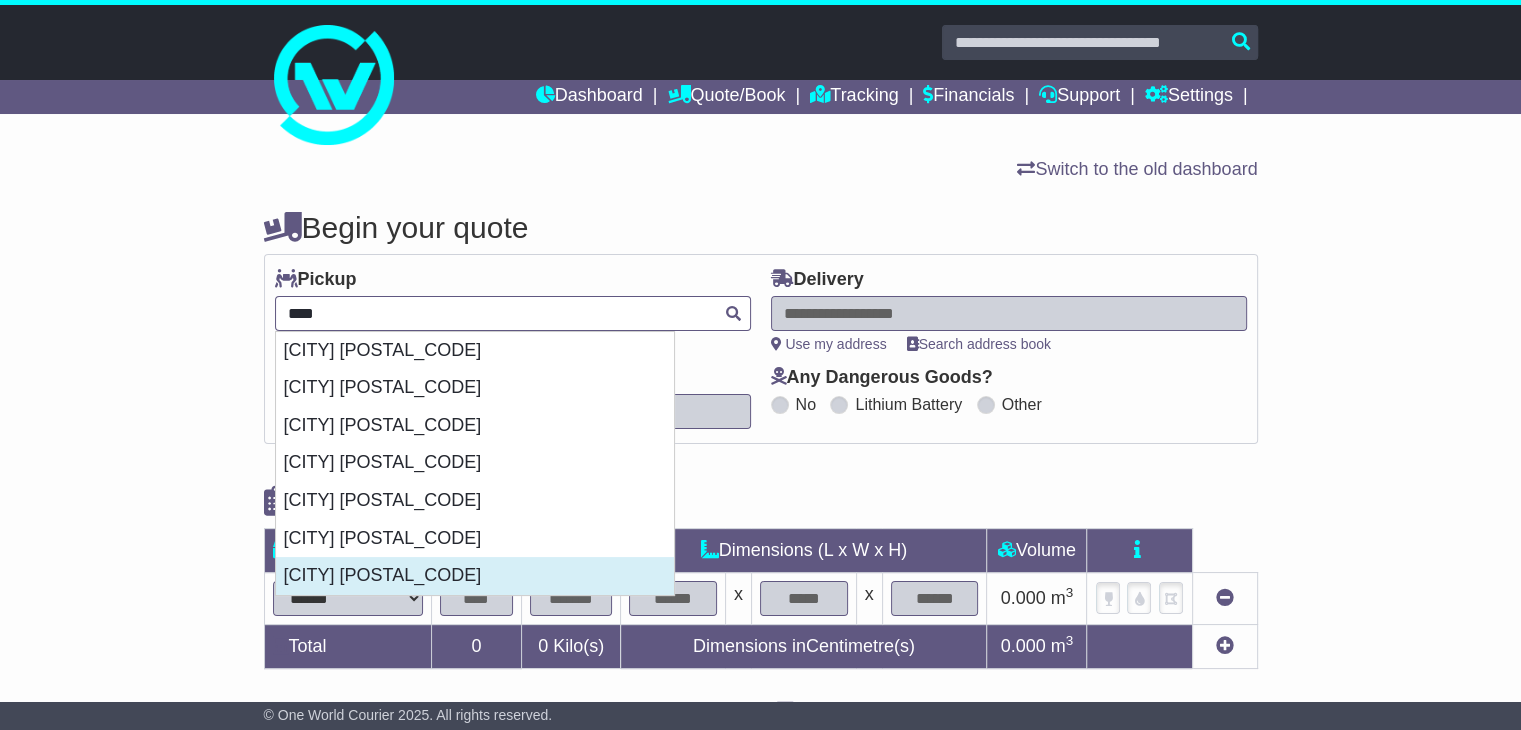 click on "[SUBURB] [POSTAL_CODE]" at bounding box center [475, 576] 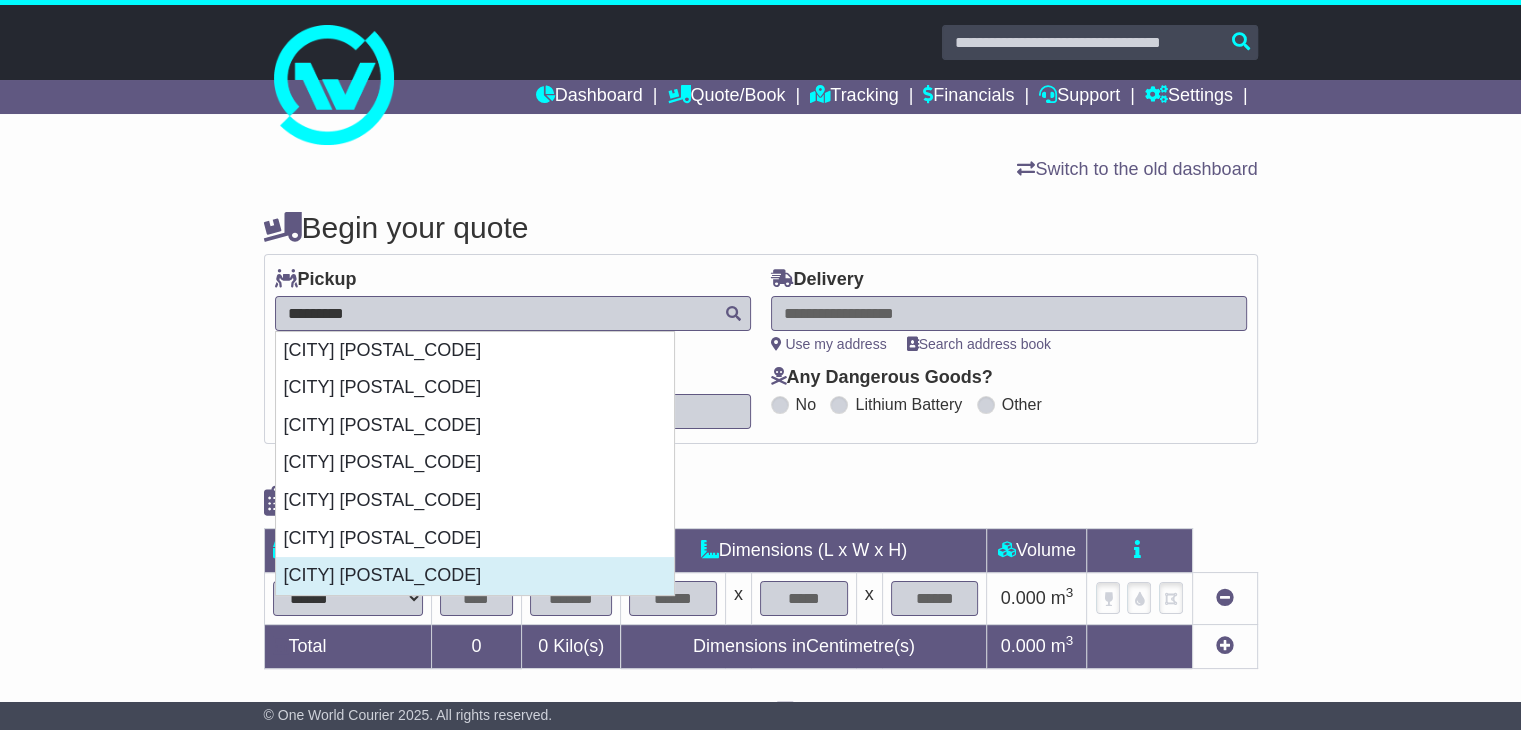 type on "**********" 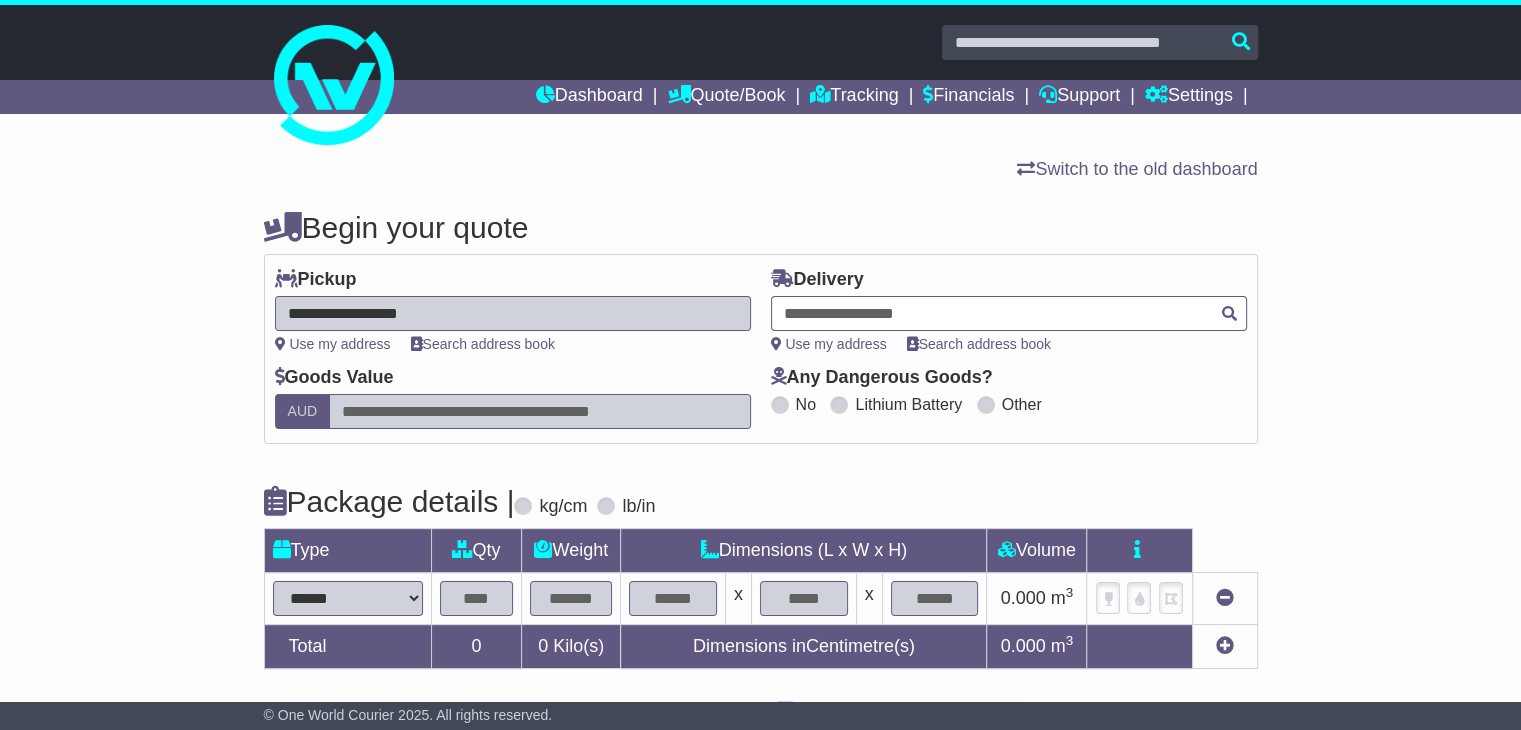 click at bounding box center [1009, 313] 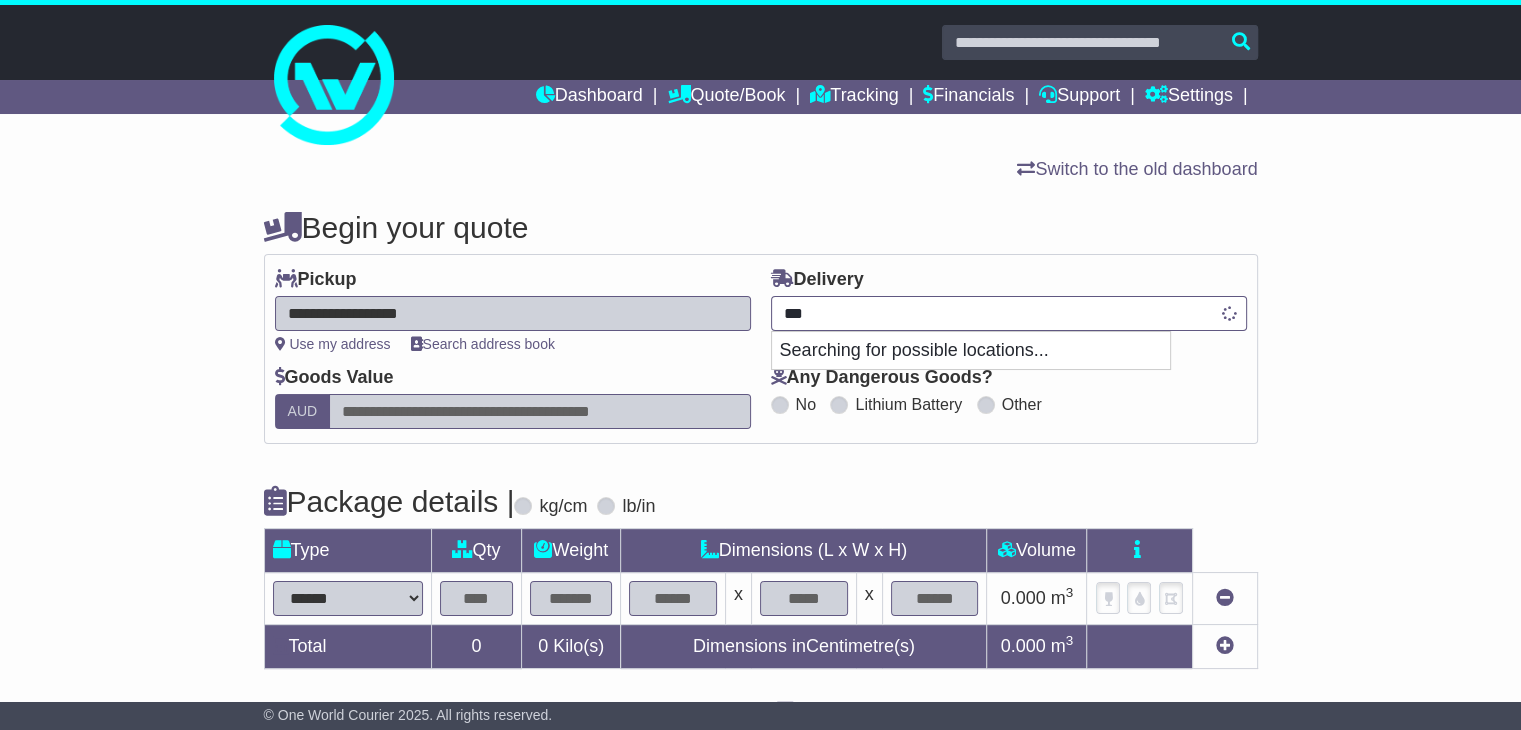 type on "****" 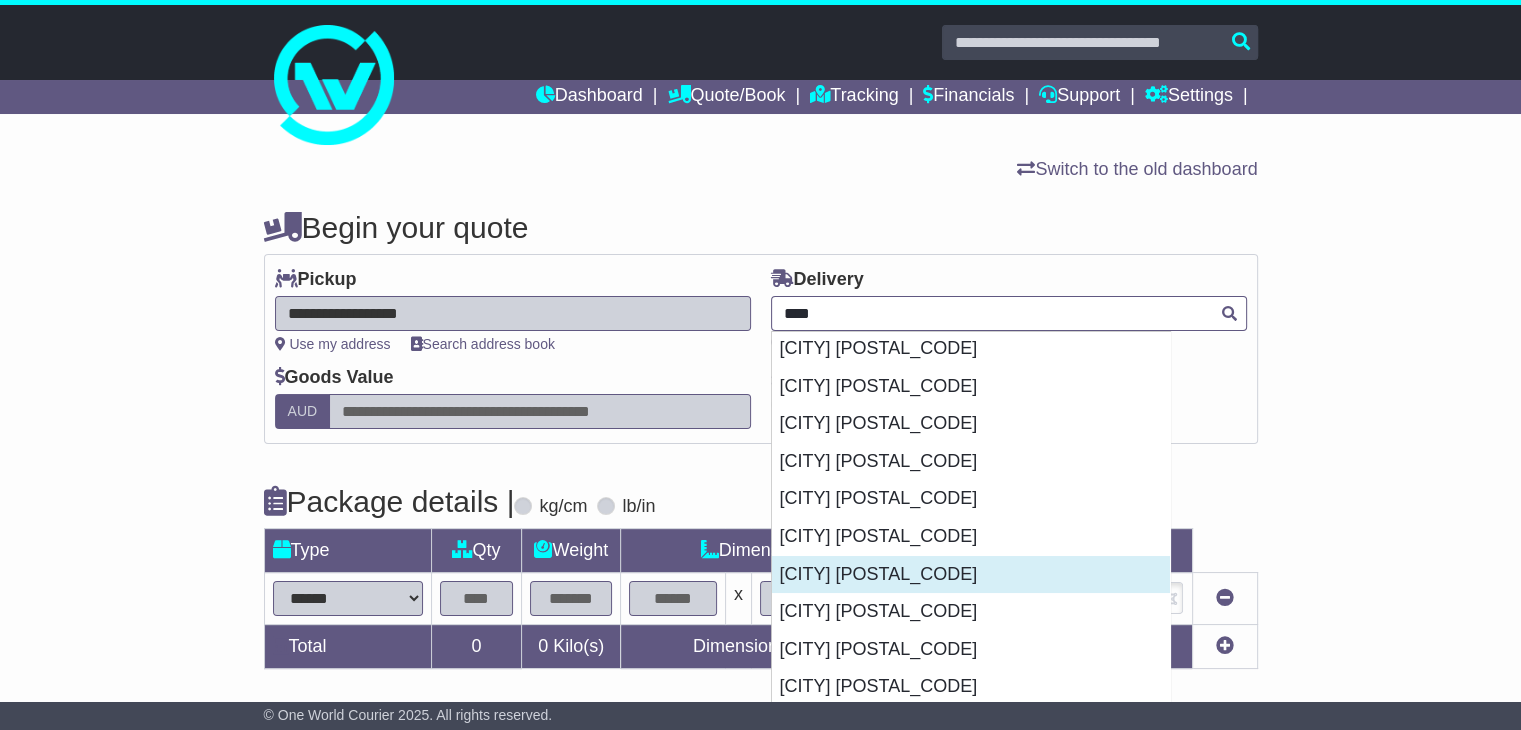 scroll, scrollTop: 200, scrollLeft: 0, axis: vertical 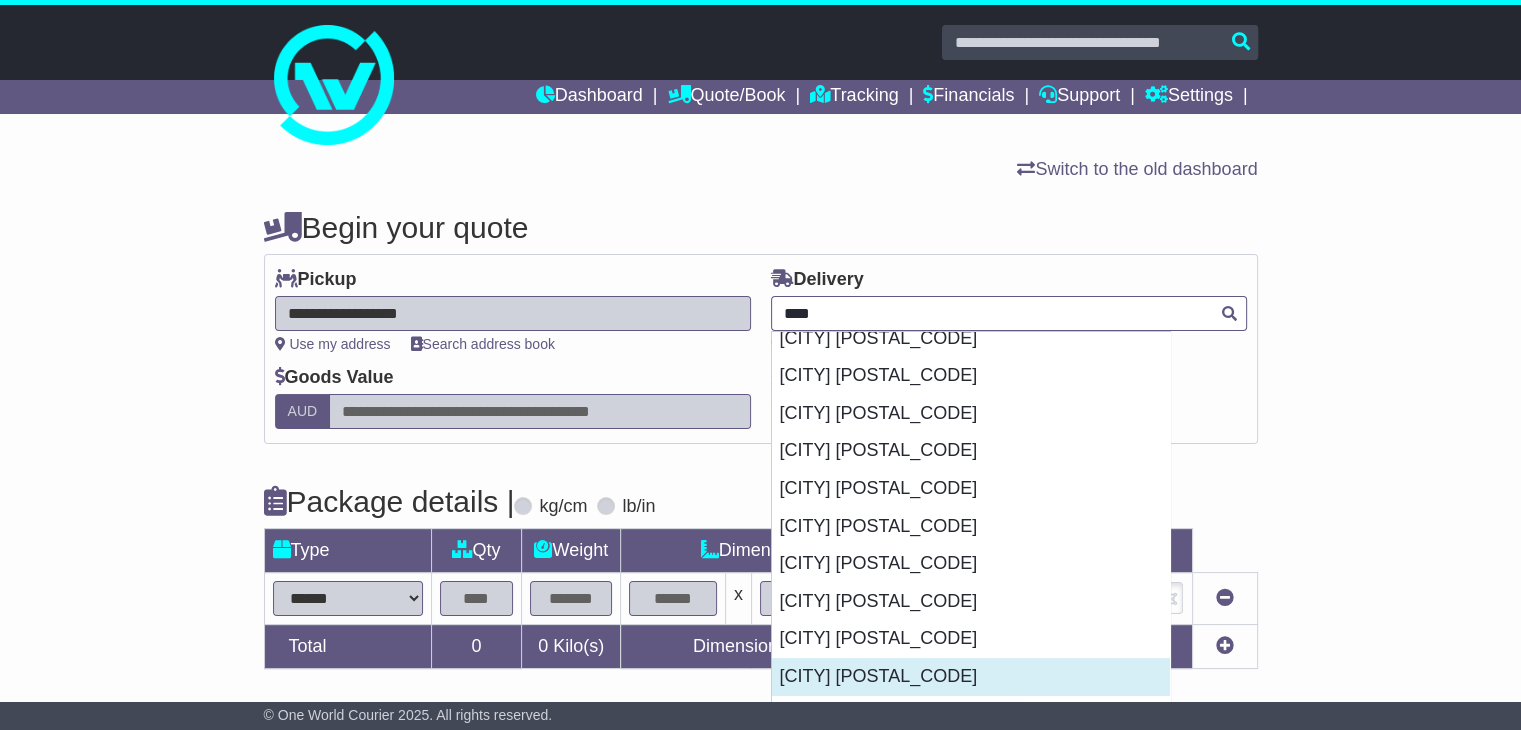 click on "MAITLAND 2320" at bounding box center (971, 677) 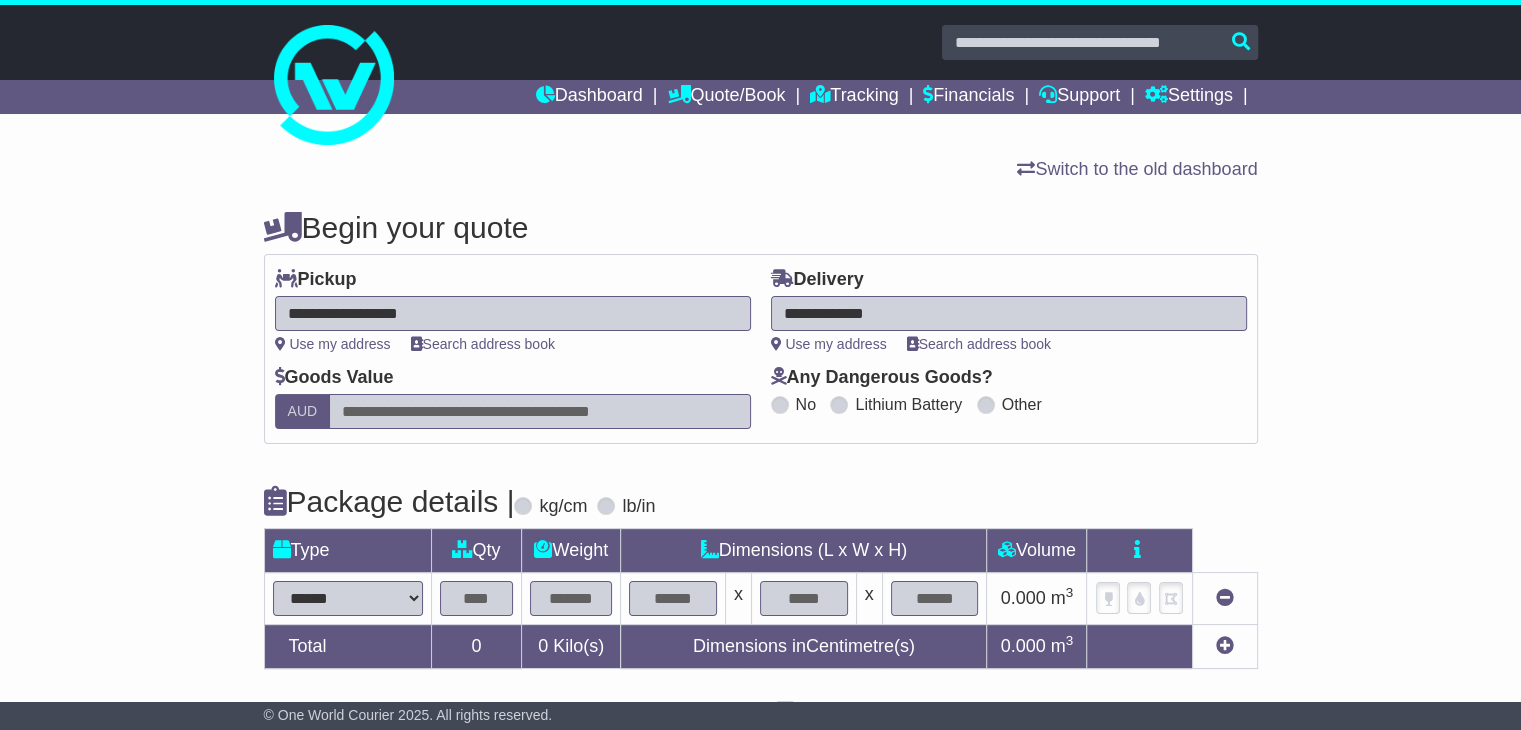 type on "**********" 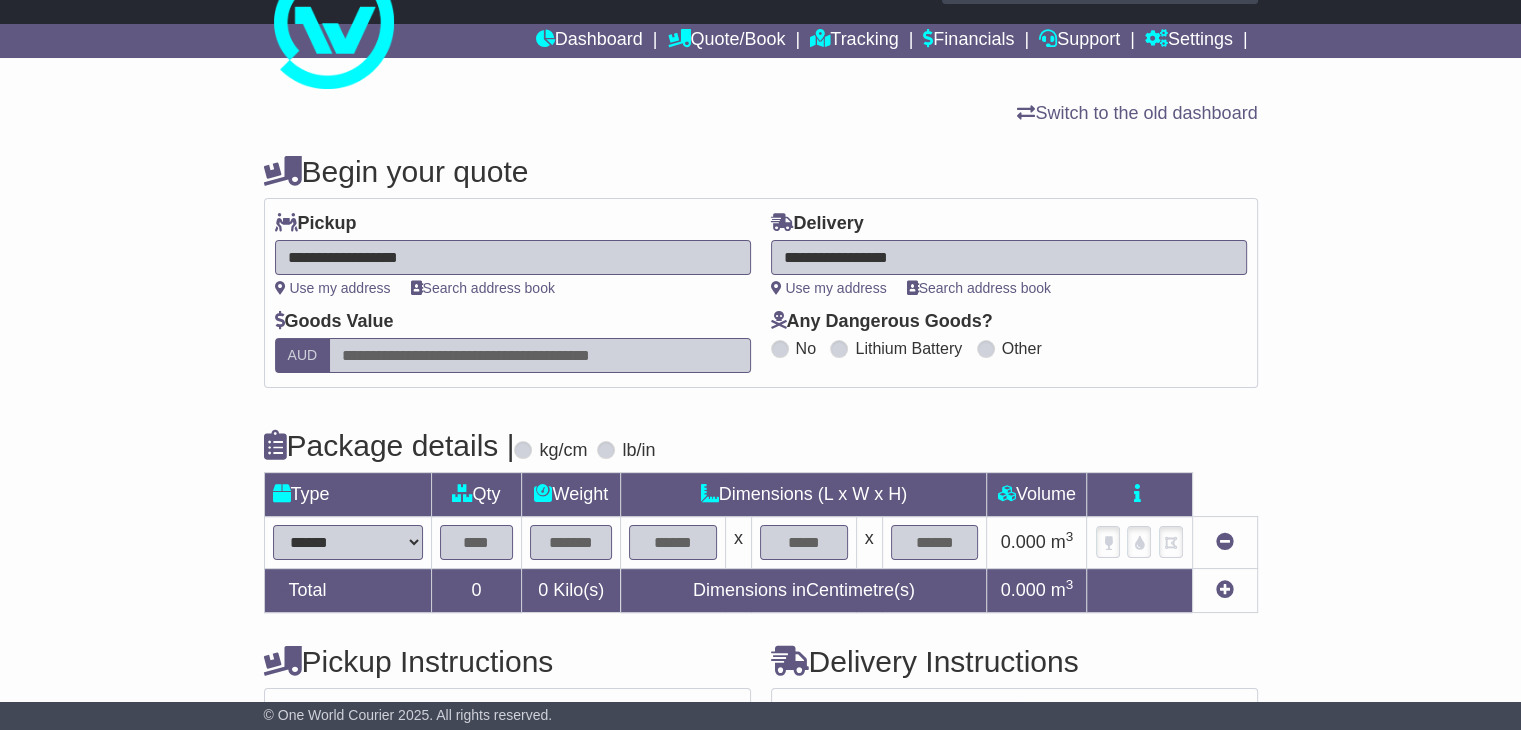 scroll, scrollTop: 100, scrollLeft: 0, axis: vertical 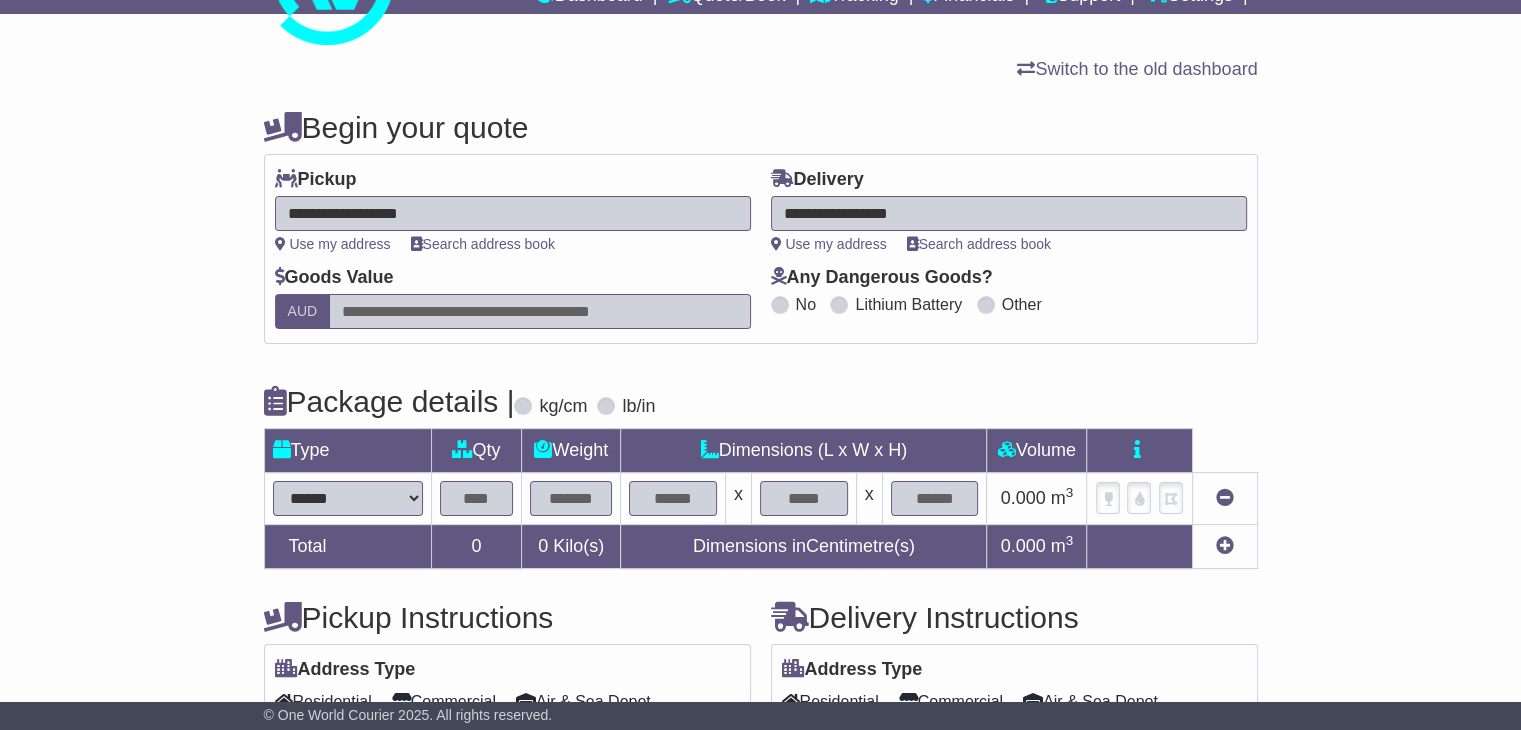 click at bounding box center [477, 498] 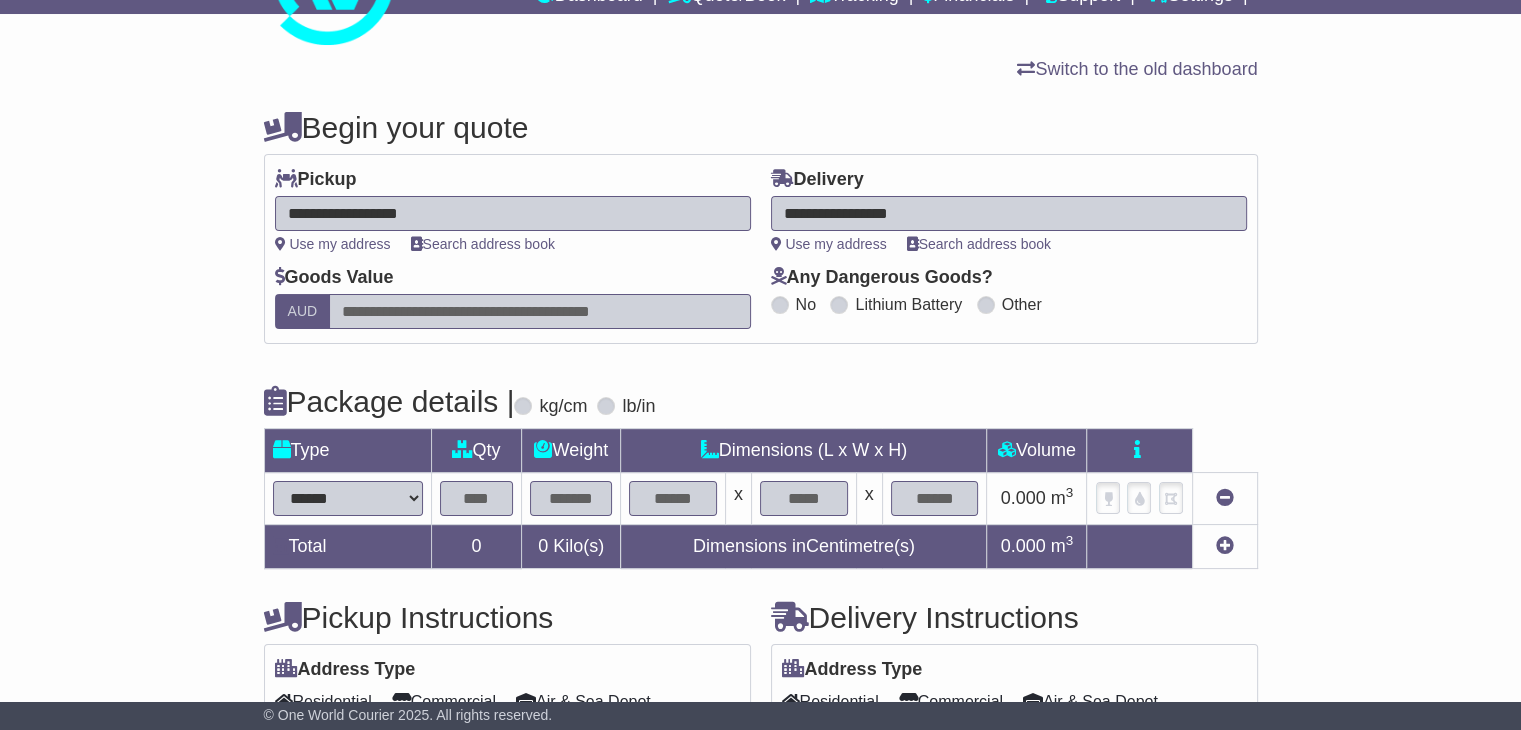 select on "*****" 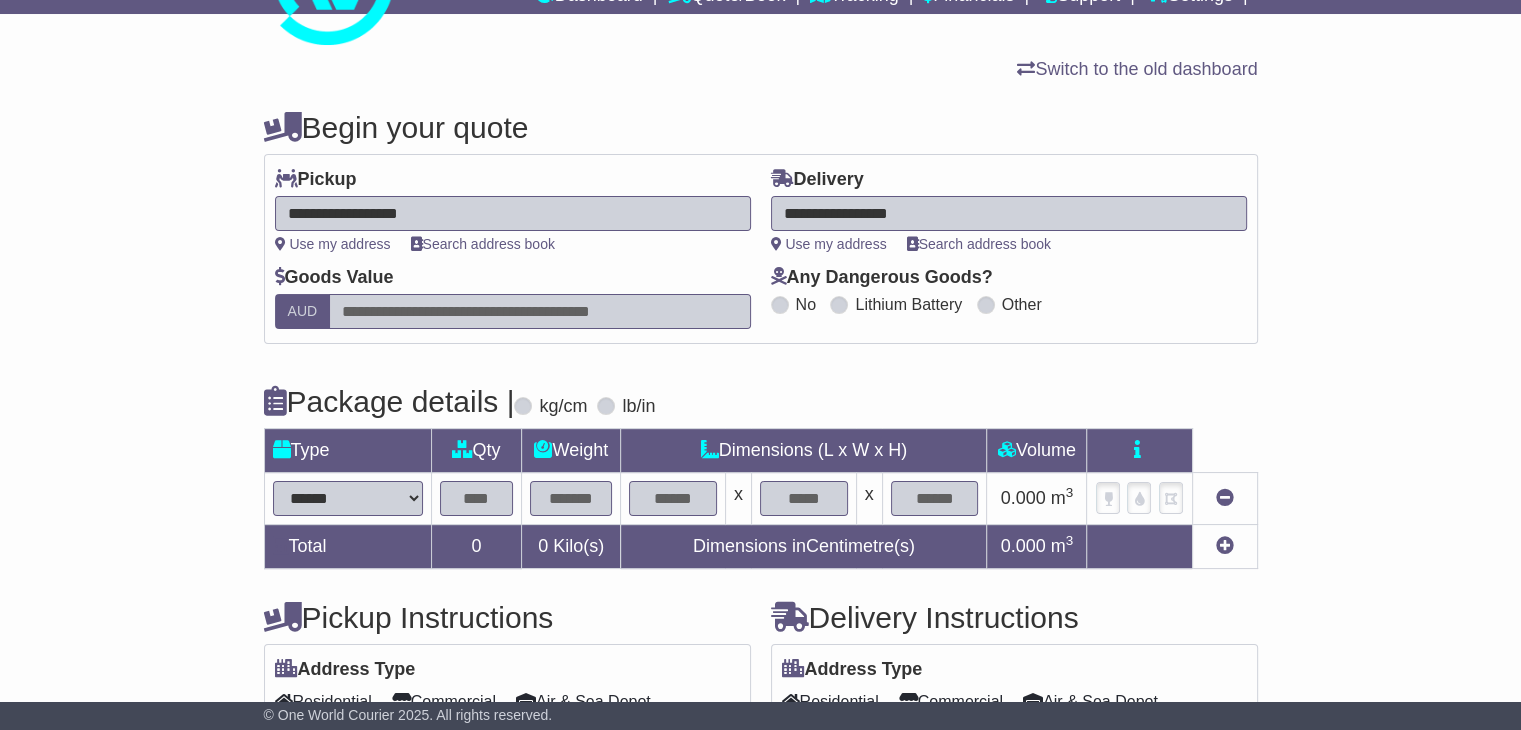 click on "****** ****** *** ******** ***** **** **** ****** *** *******" at bounding box center (348, 498) 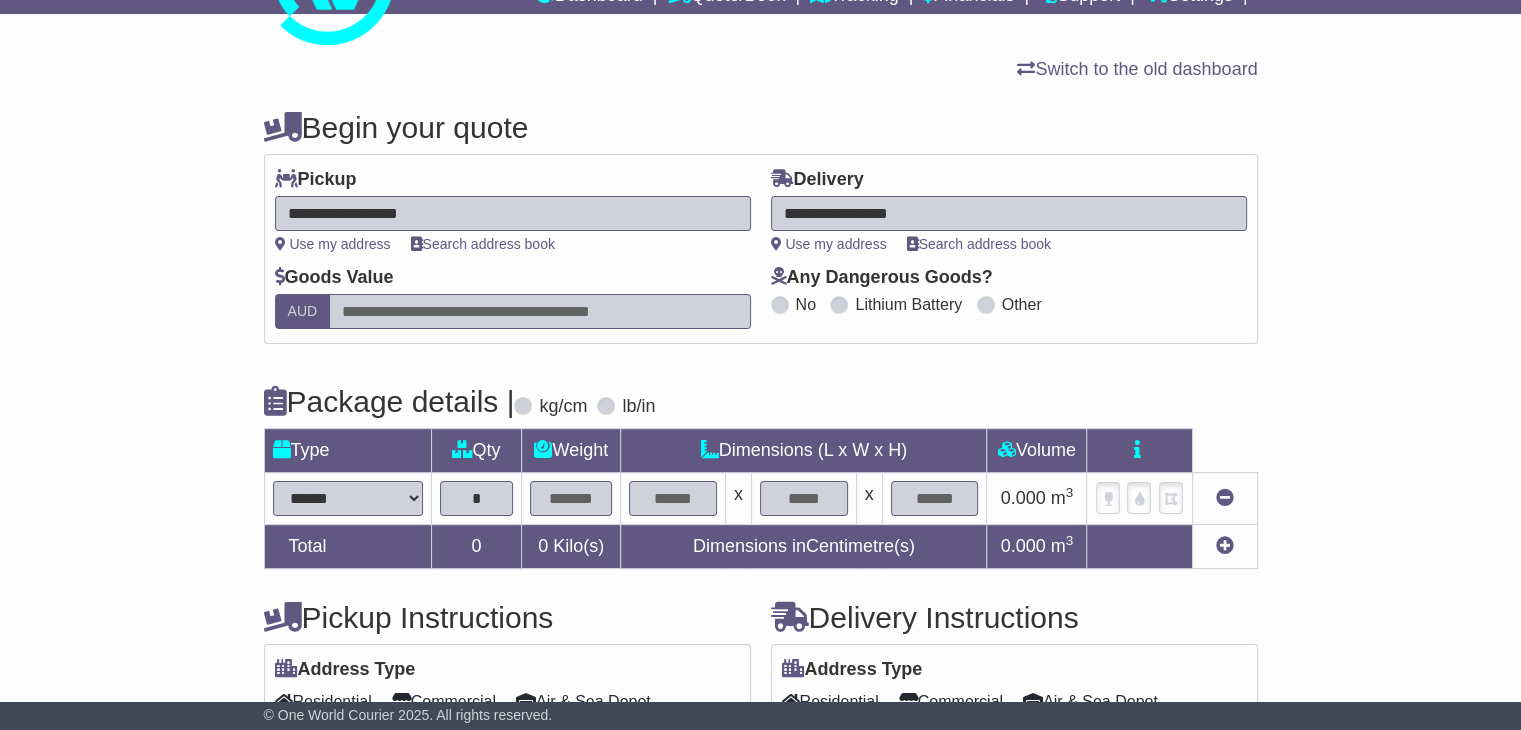 type on "*" 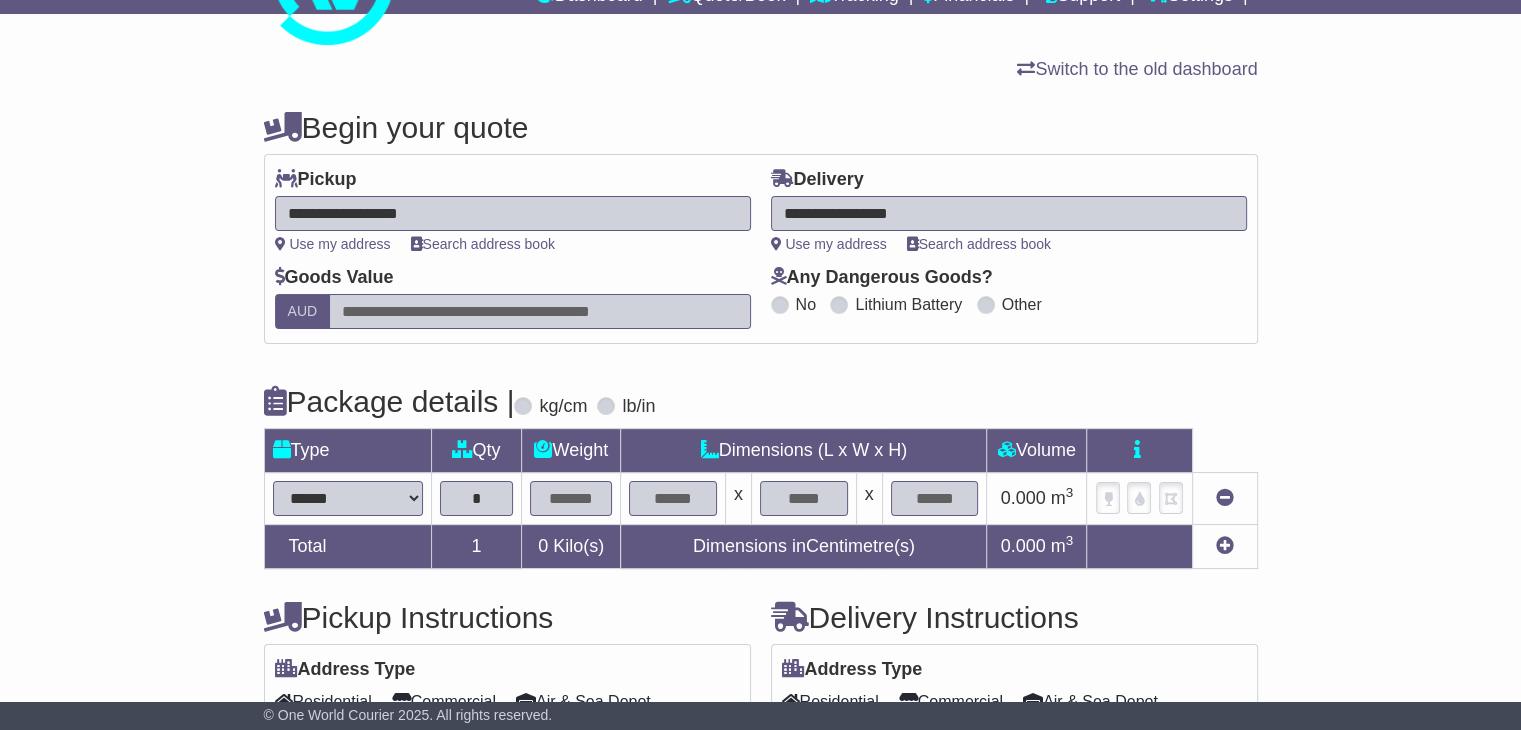 click at bounding box center (571, 498) 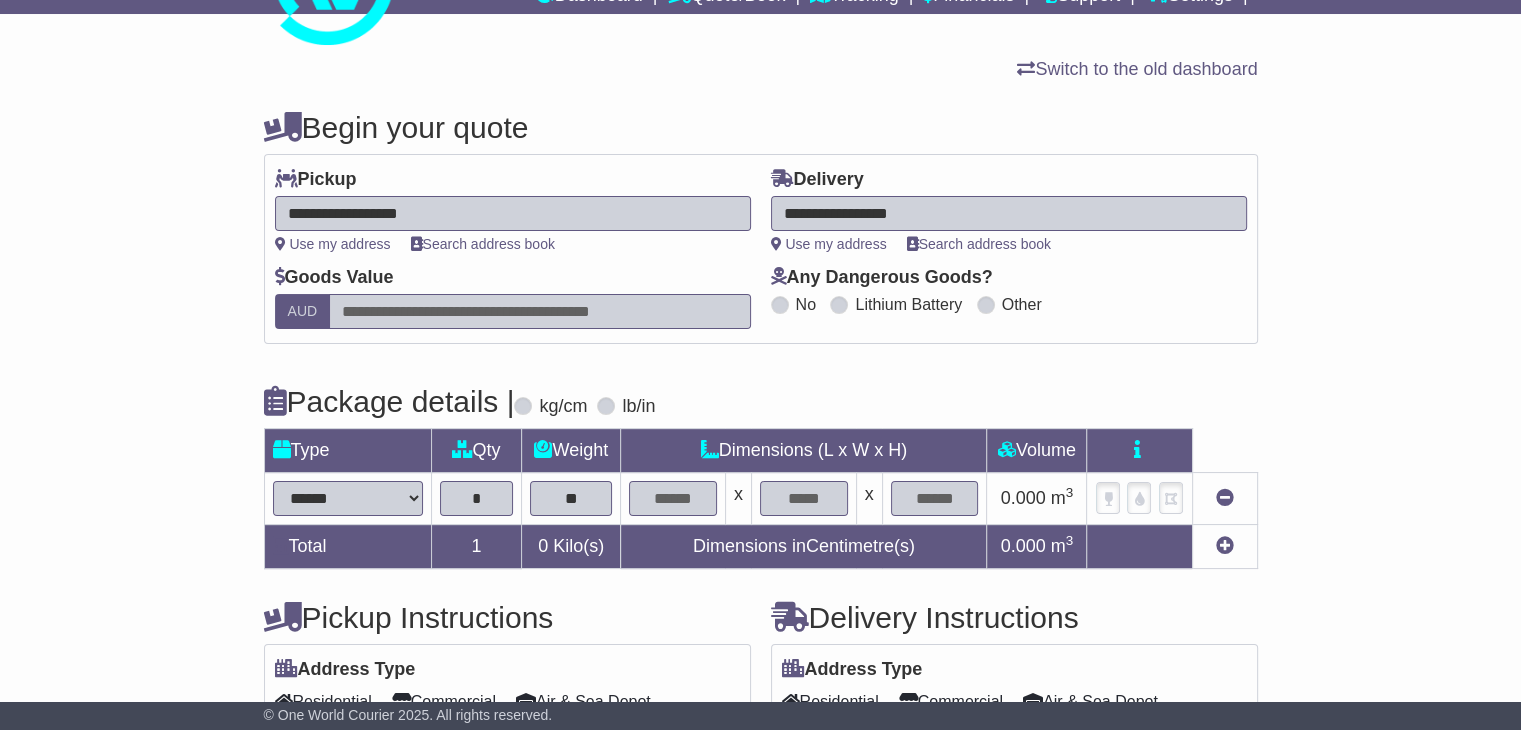 type on "**" 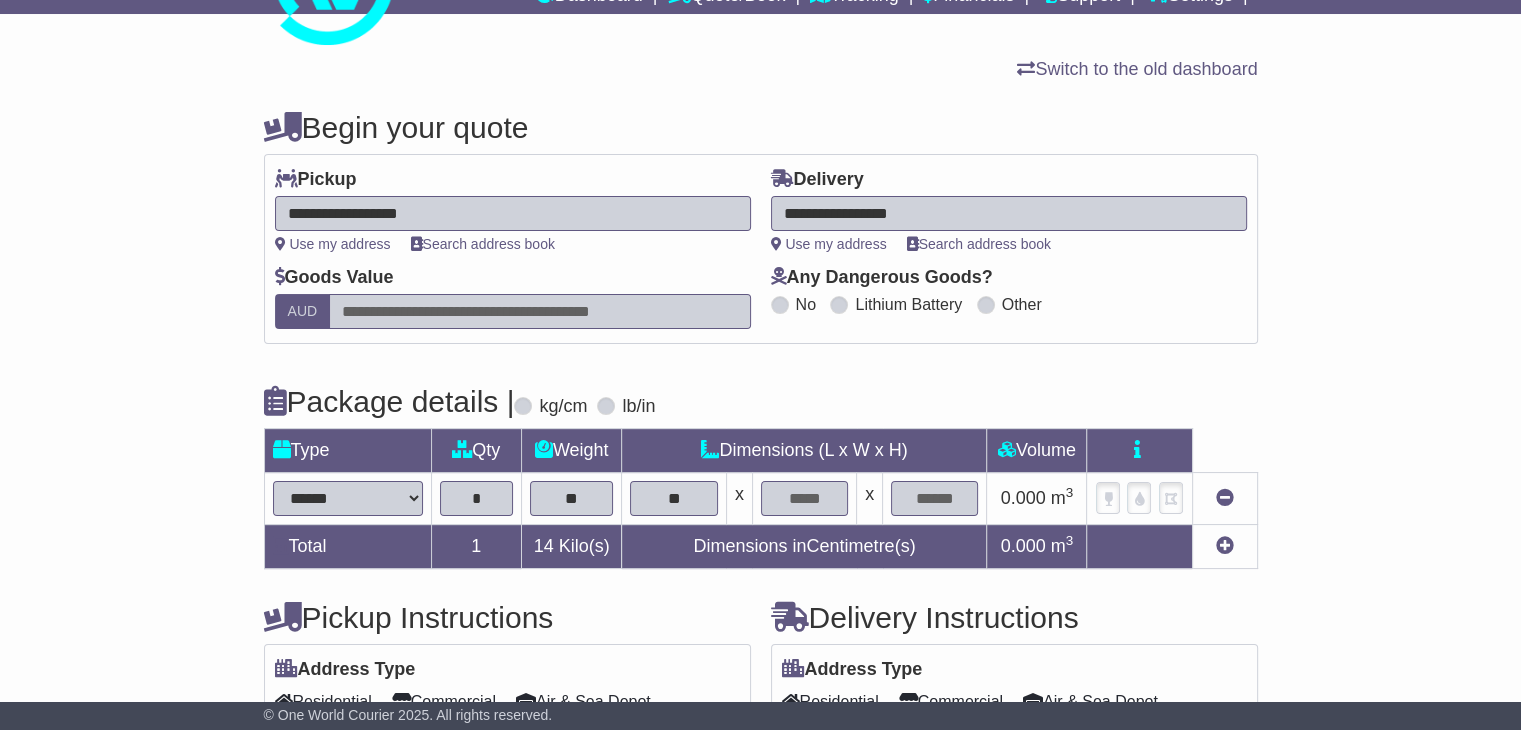 type on "**" 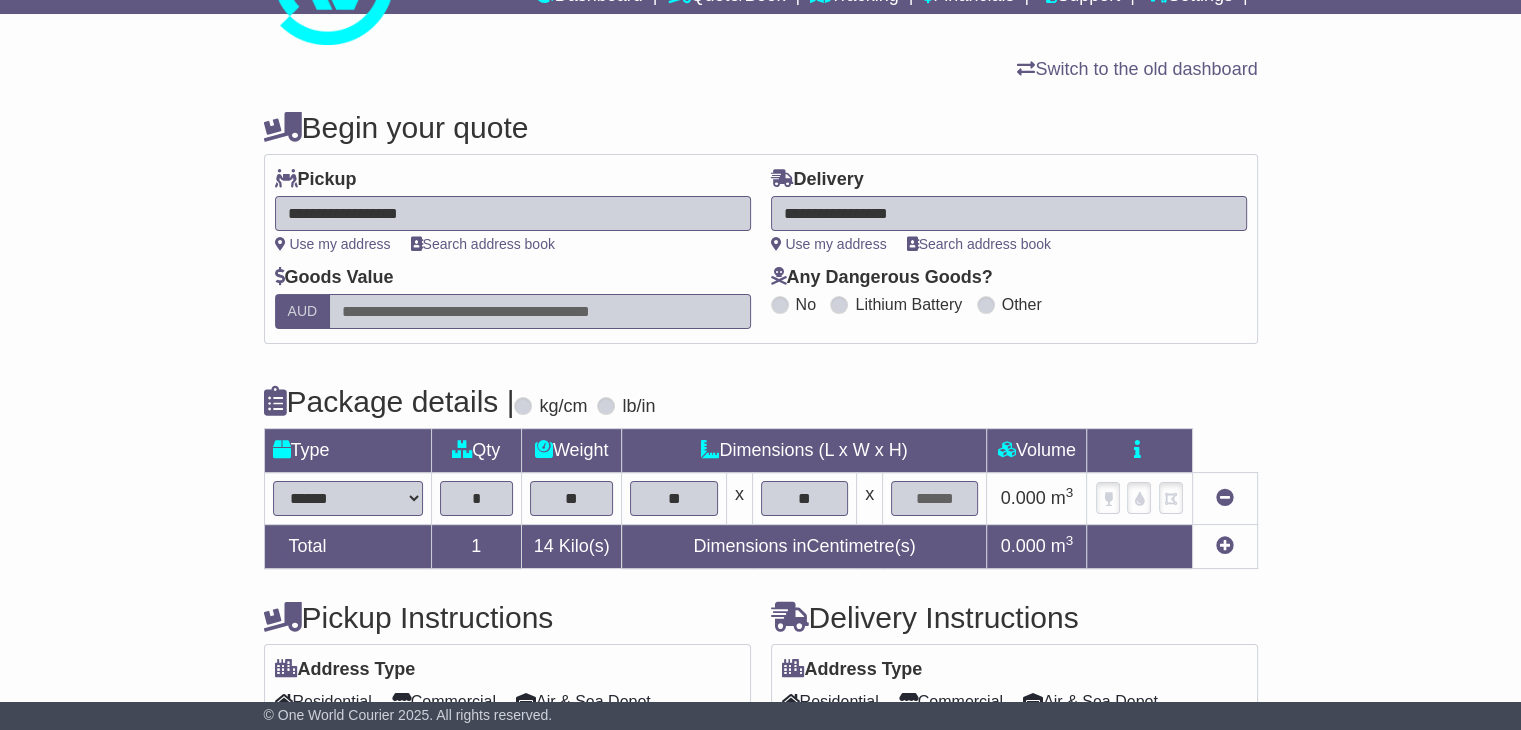 type on "**" 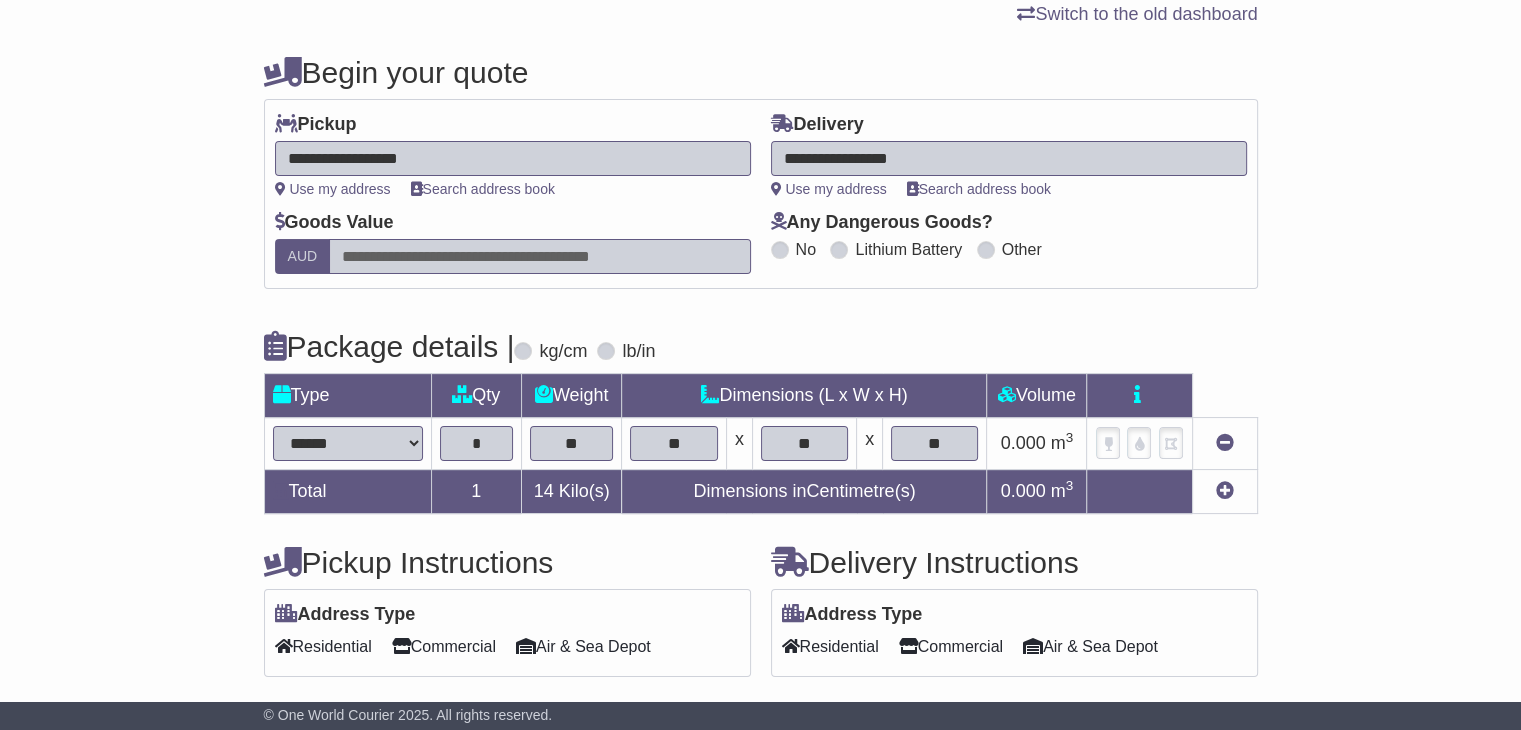 scroll, scrollTop: 200, scrollLeft: 0, axis: vertical 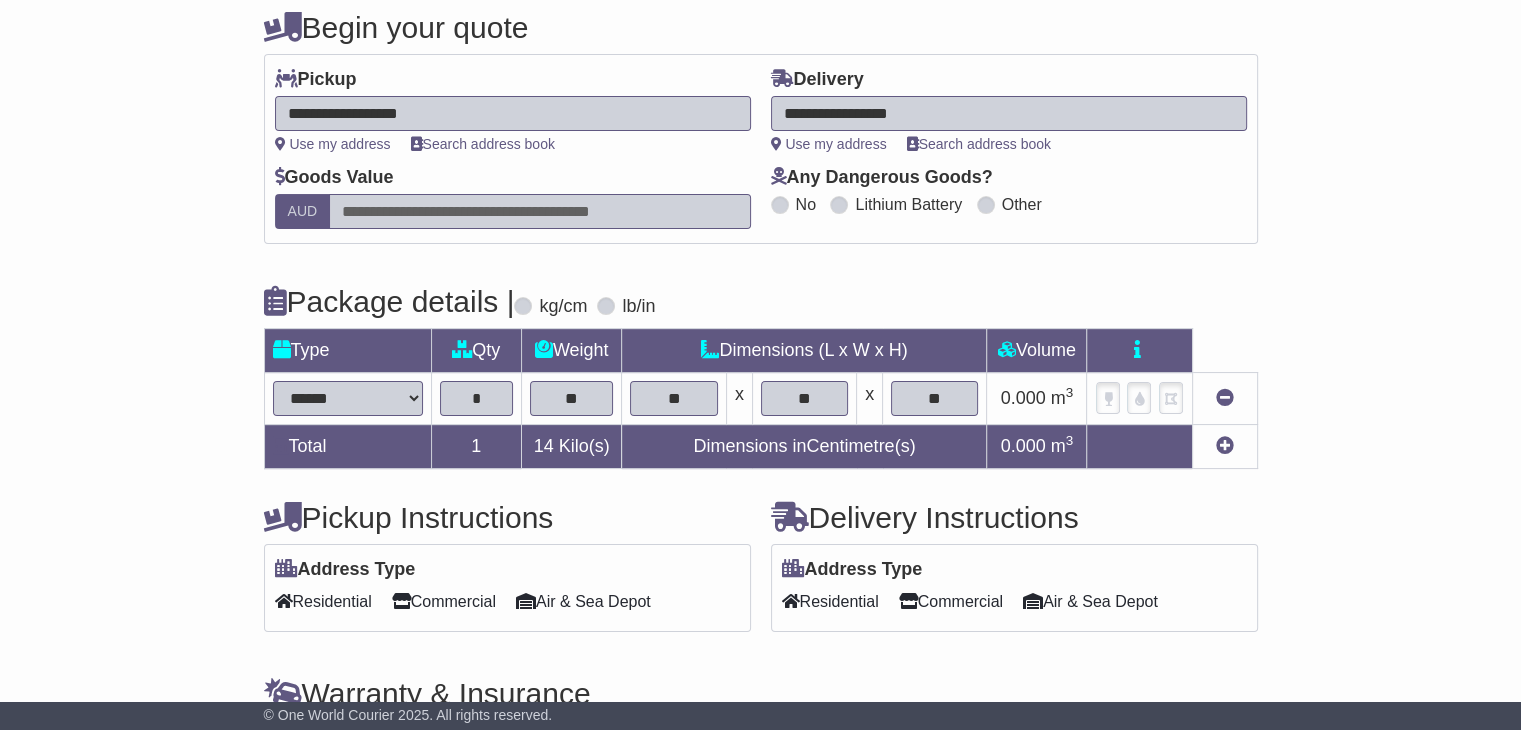 type on "**" 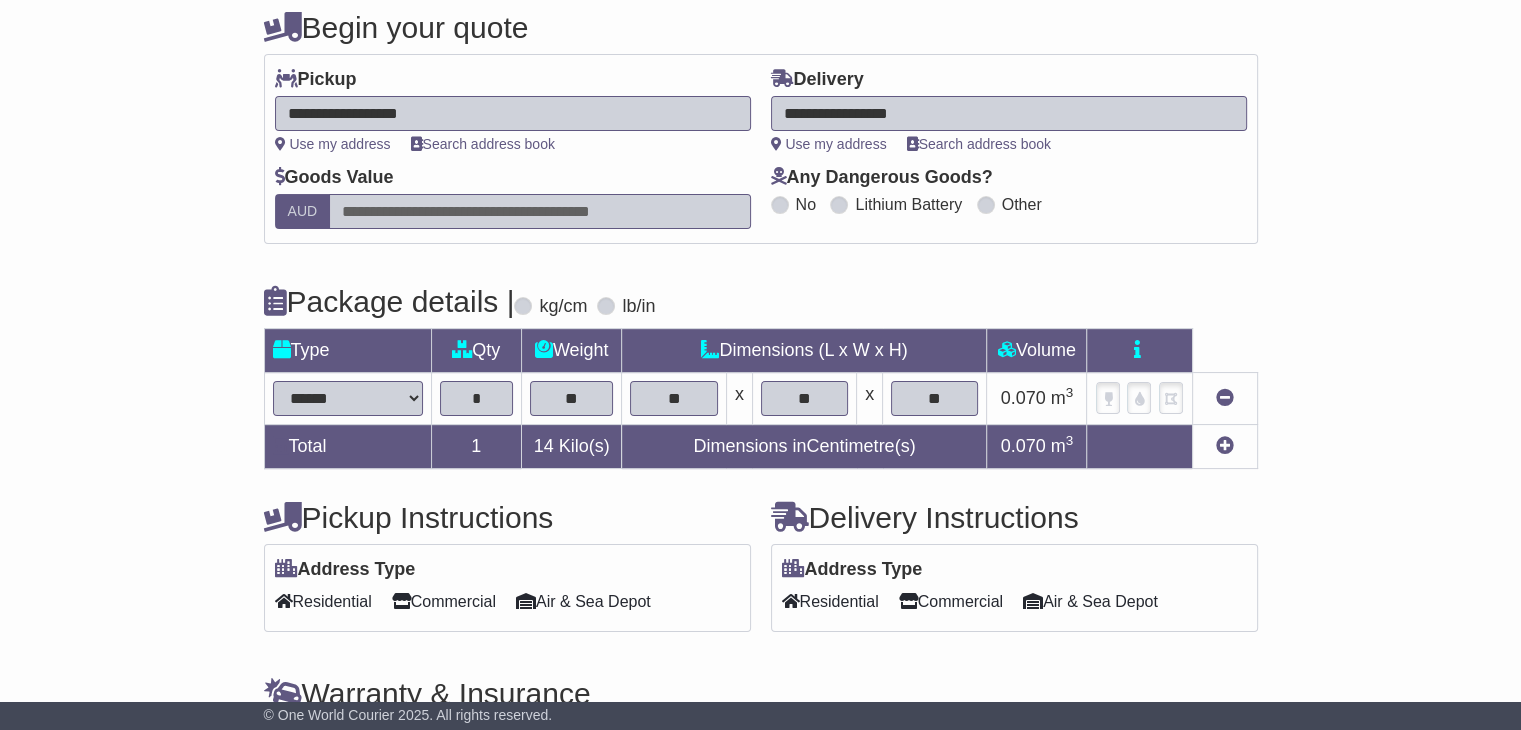 click on "Commercial" at bounding box center (951, 601) 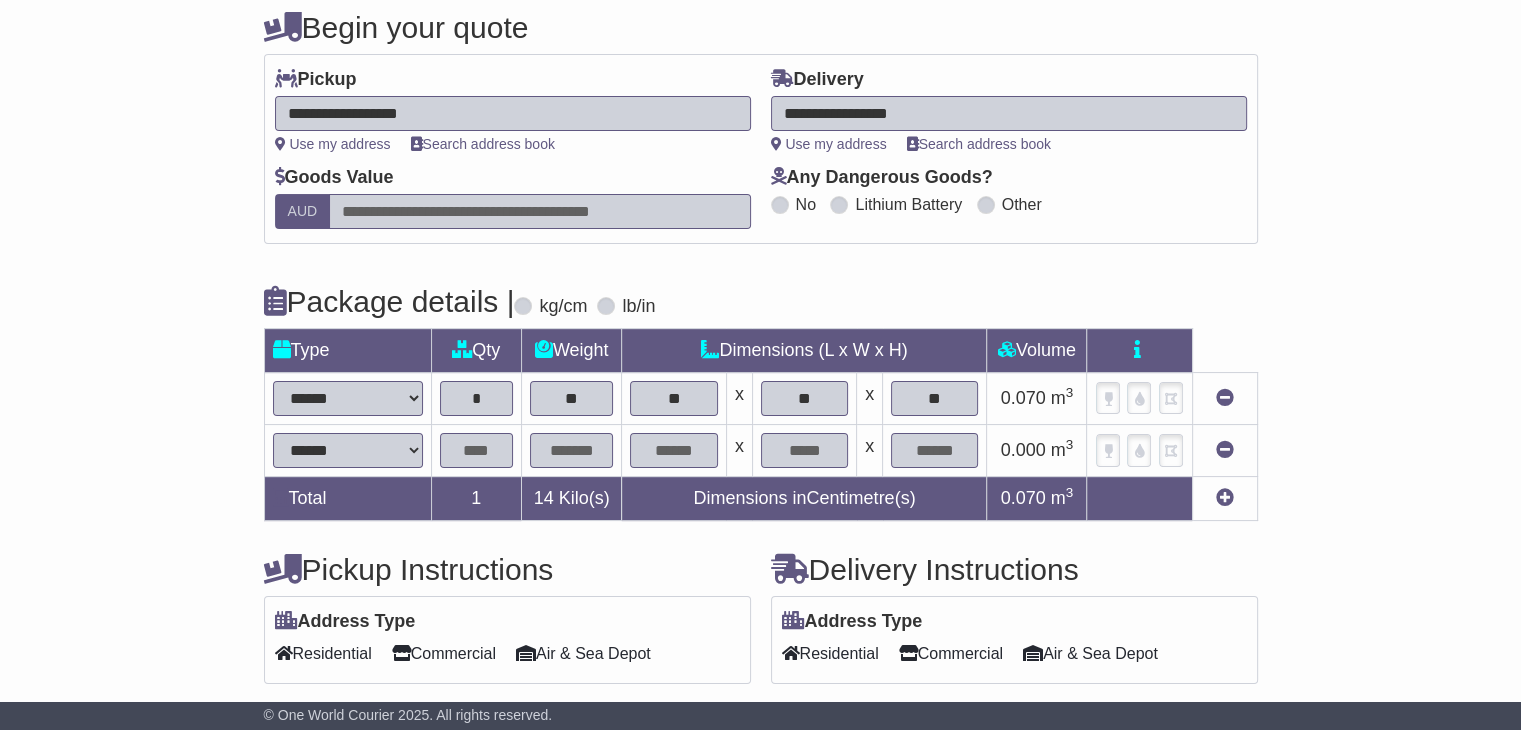click at bounding box center [476, 450] 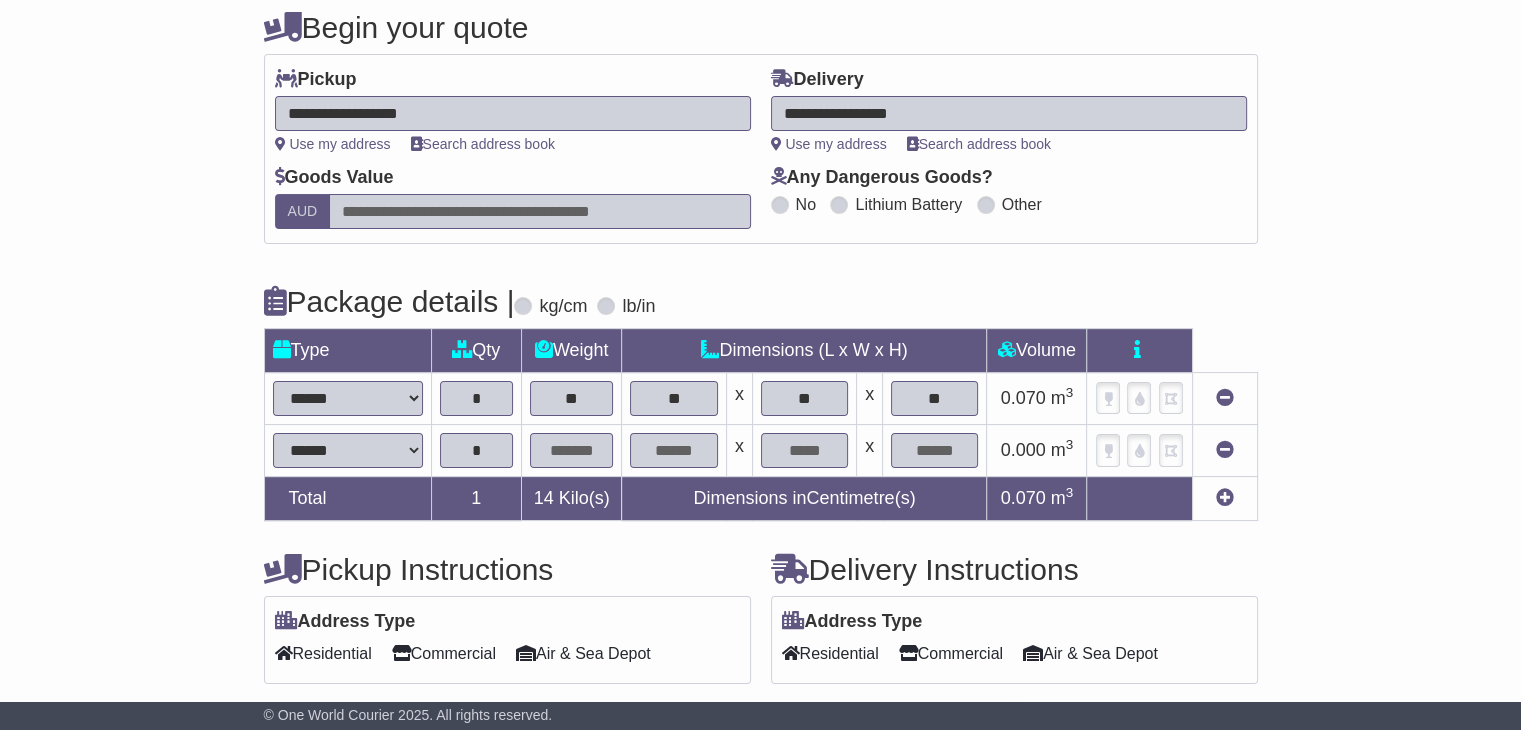 type on "*" 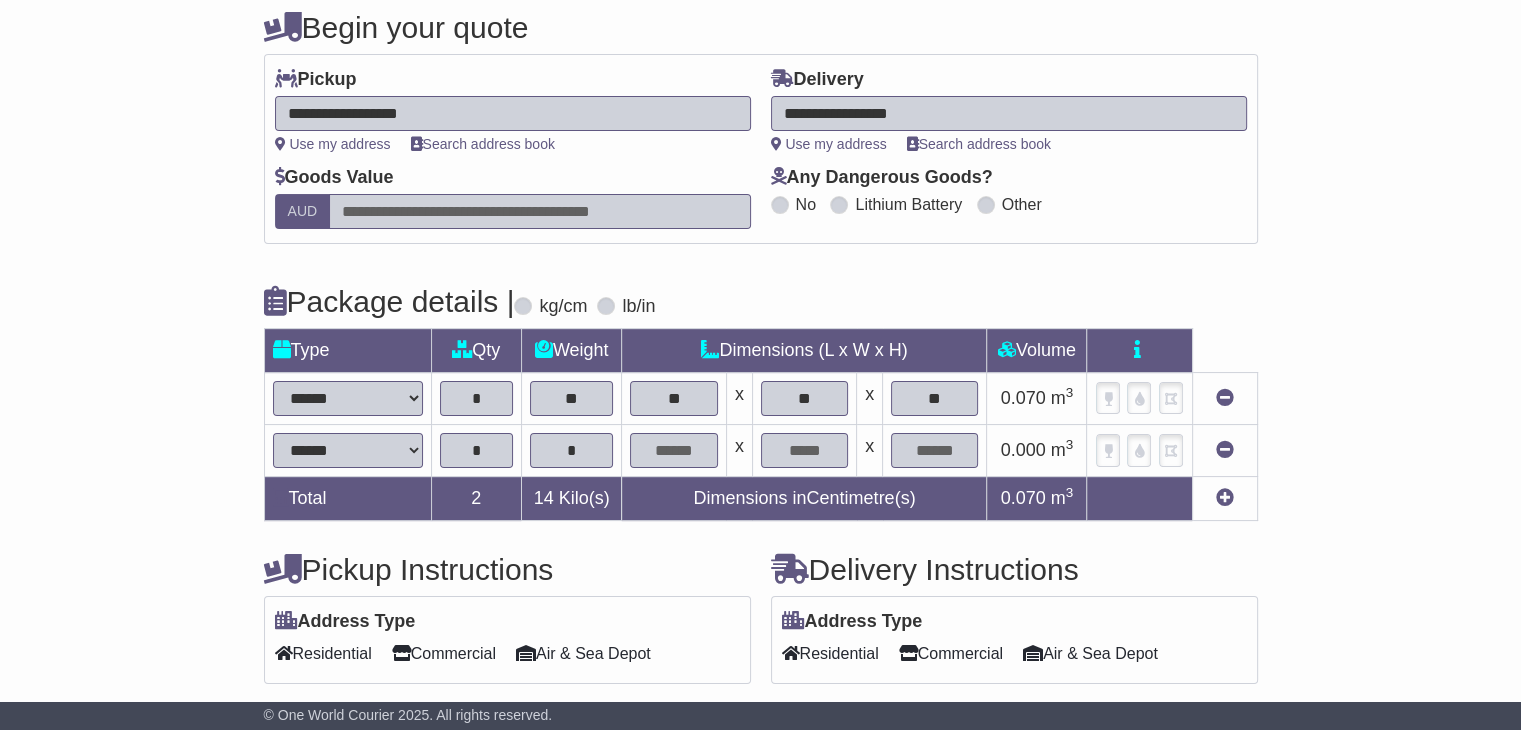 type on "*" 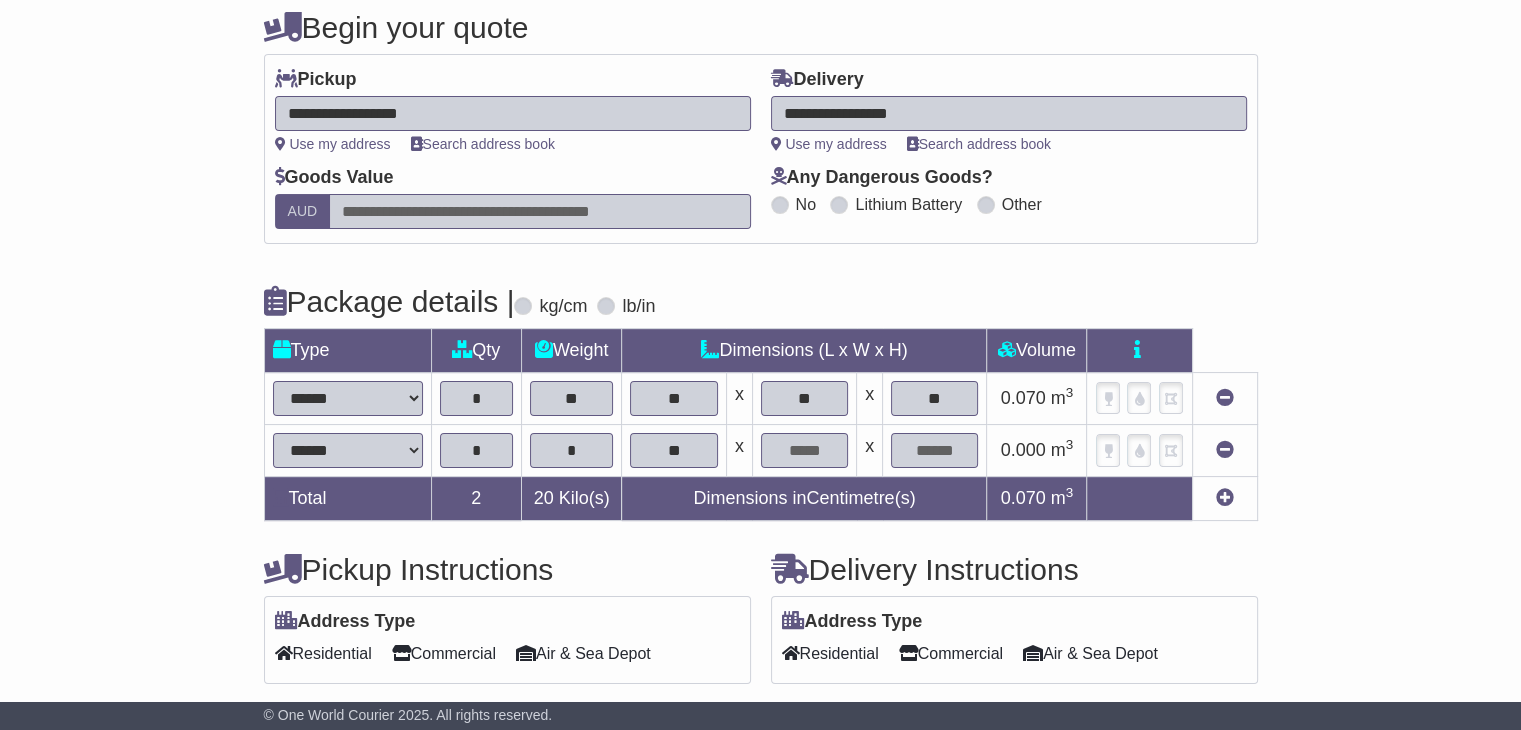 type on "**" 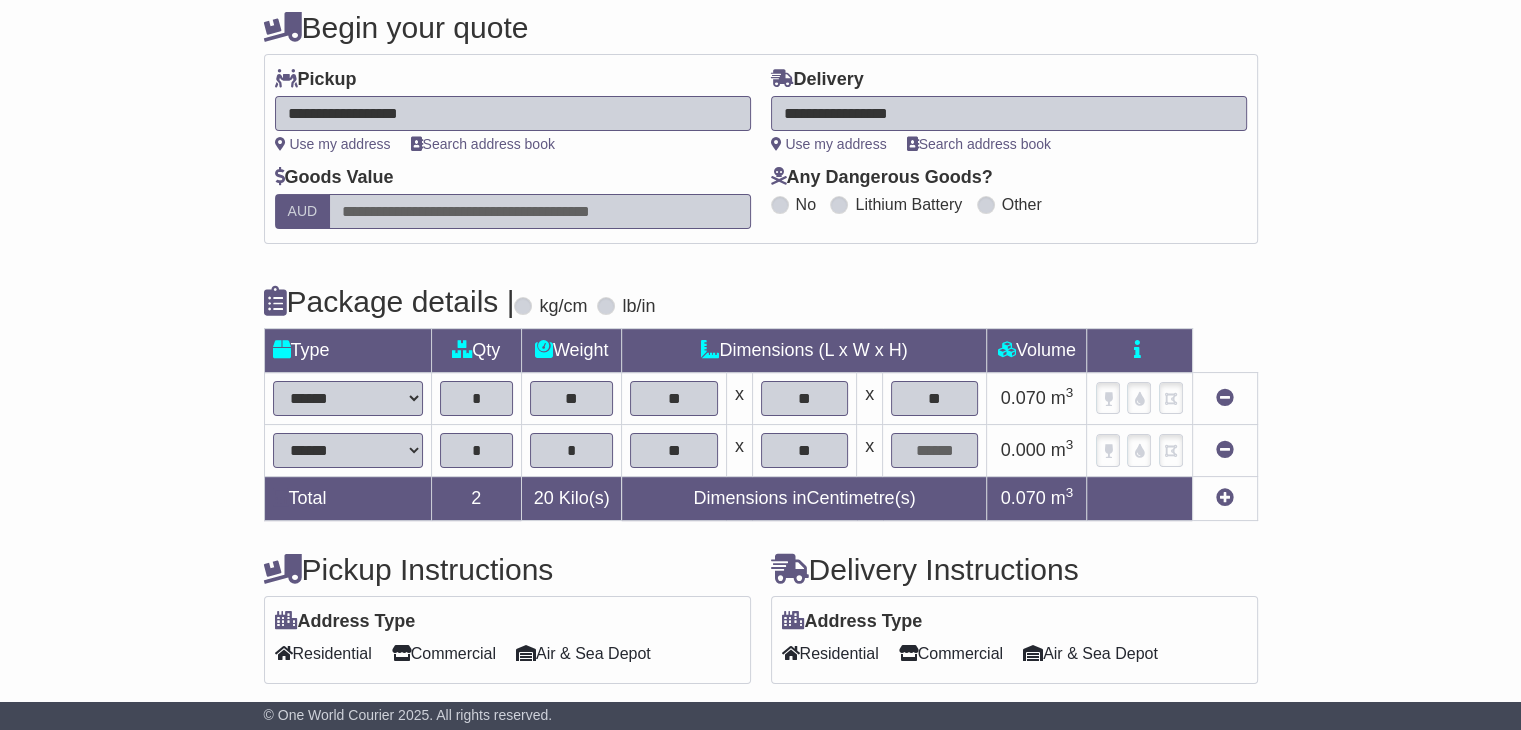 type on "**" 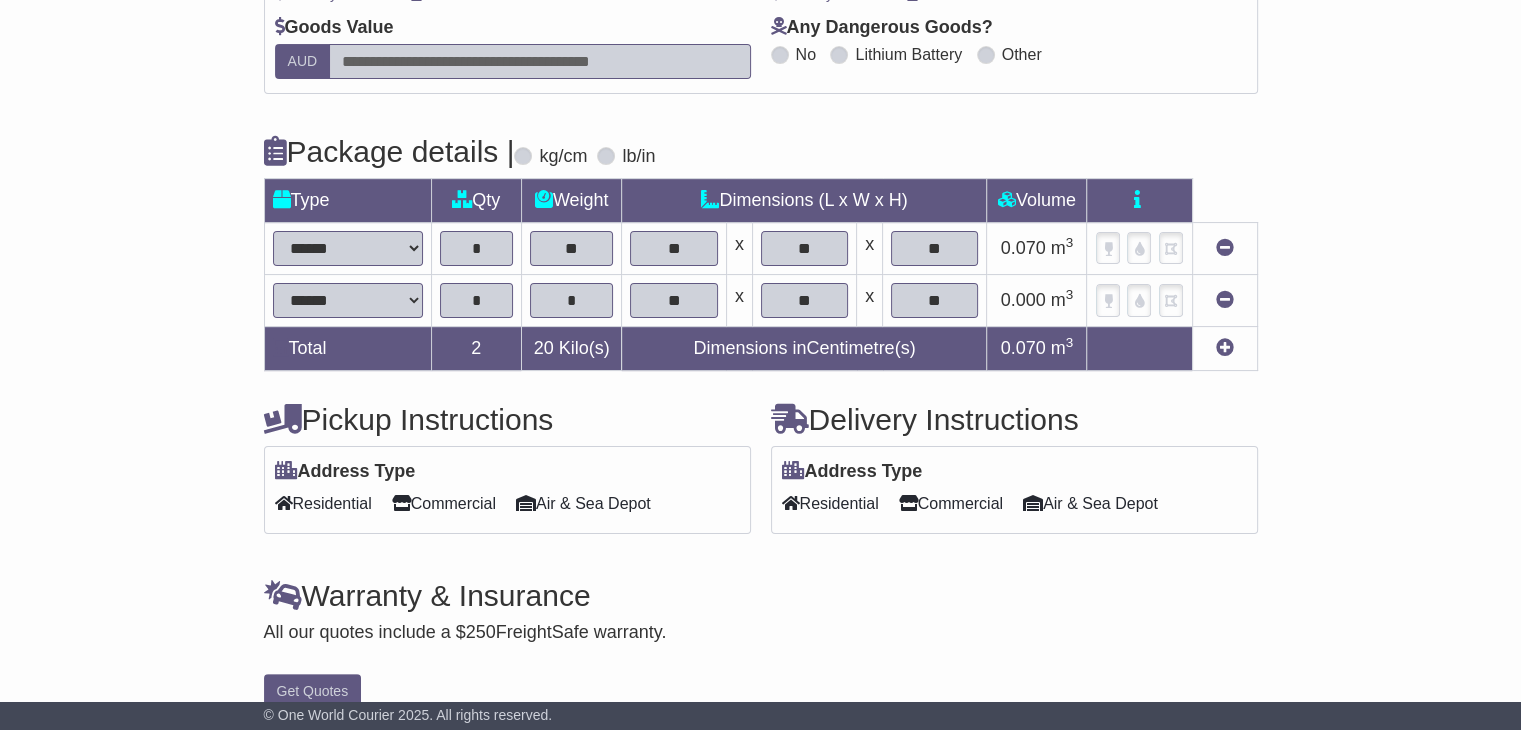 scroll, scrollTop: 378, scrollLeft: 0, axis: vertical 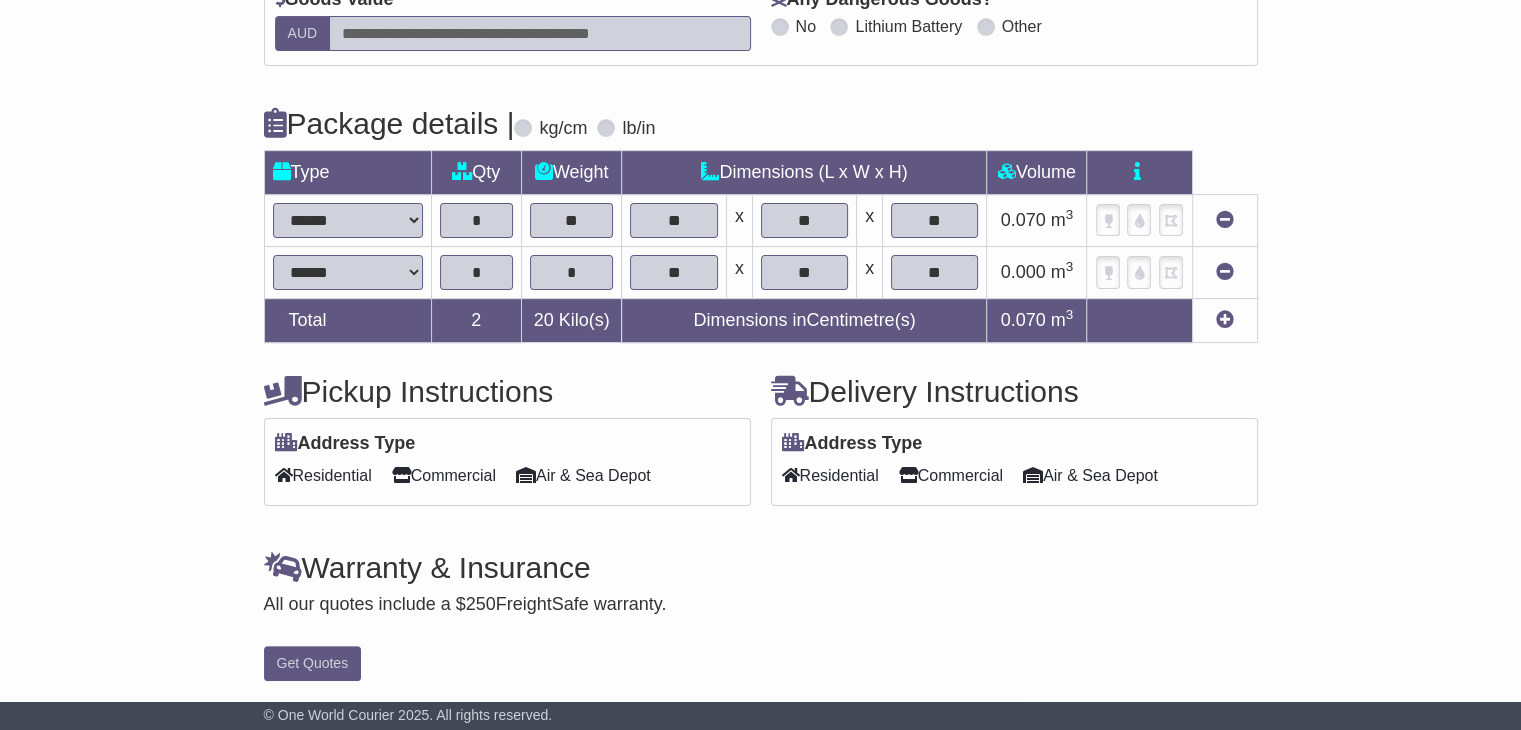 type on "**" 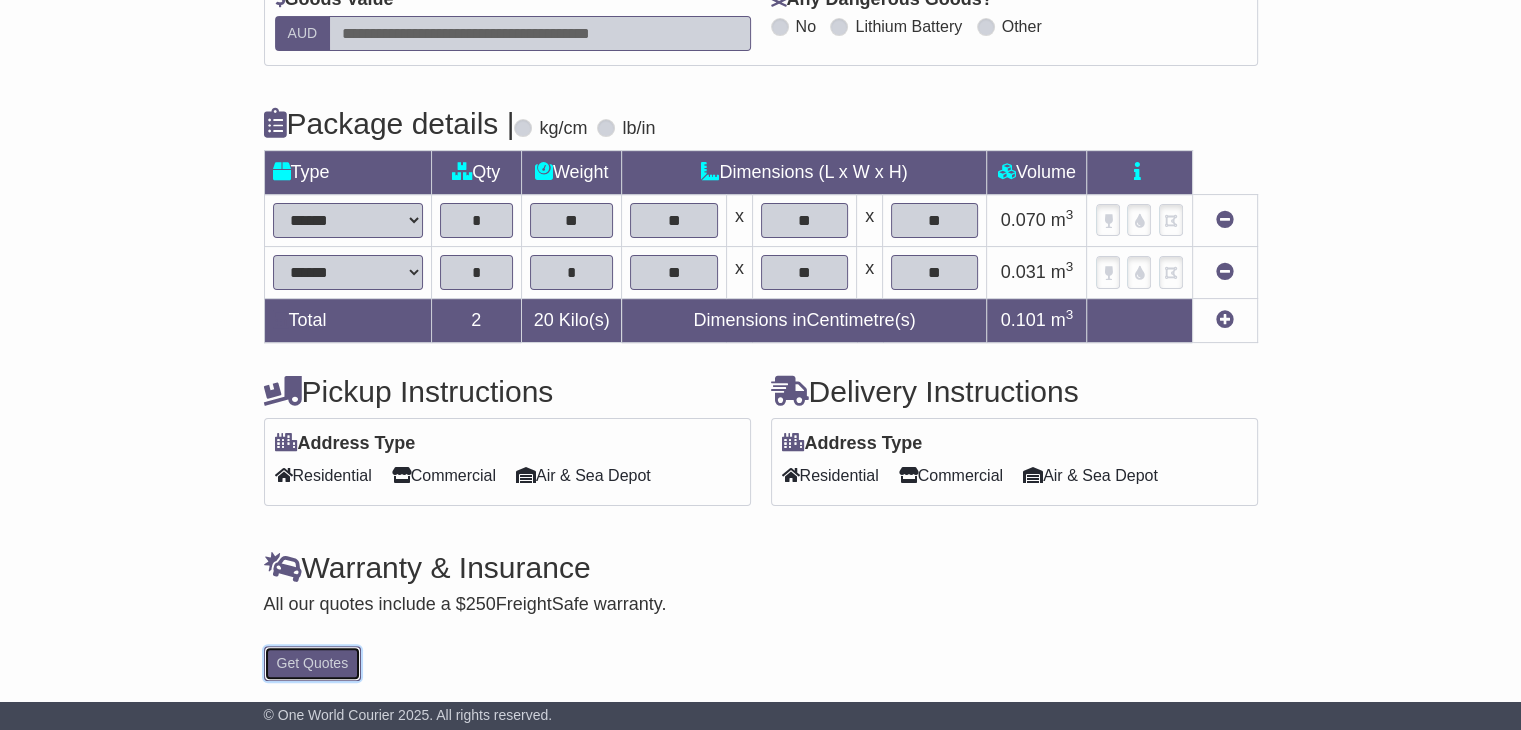 click on "Get Quotes" at bounding box center (313, 663) 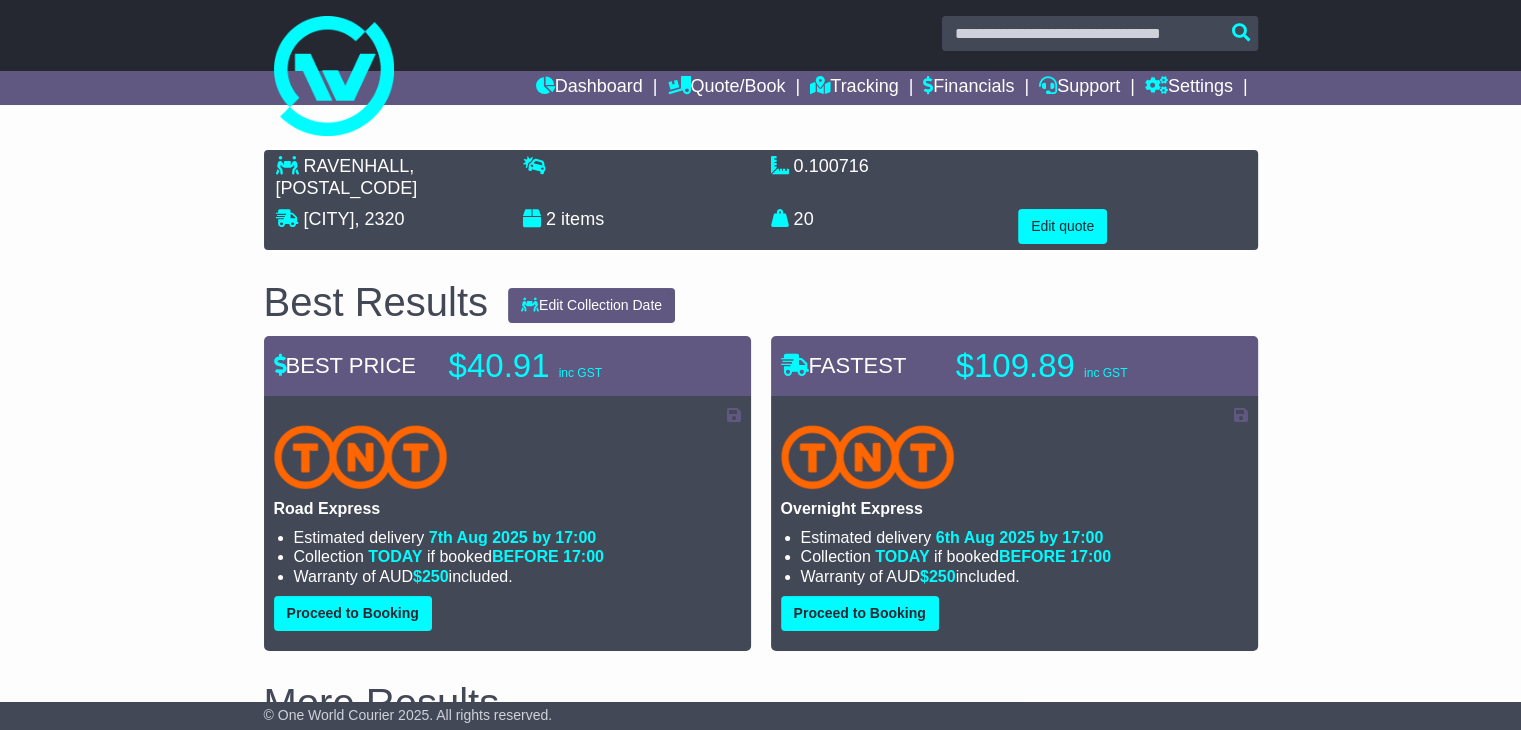 scroll, scrollTop: 0, scrollLeft: 0, axis: both 